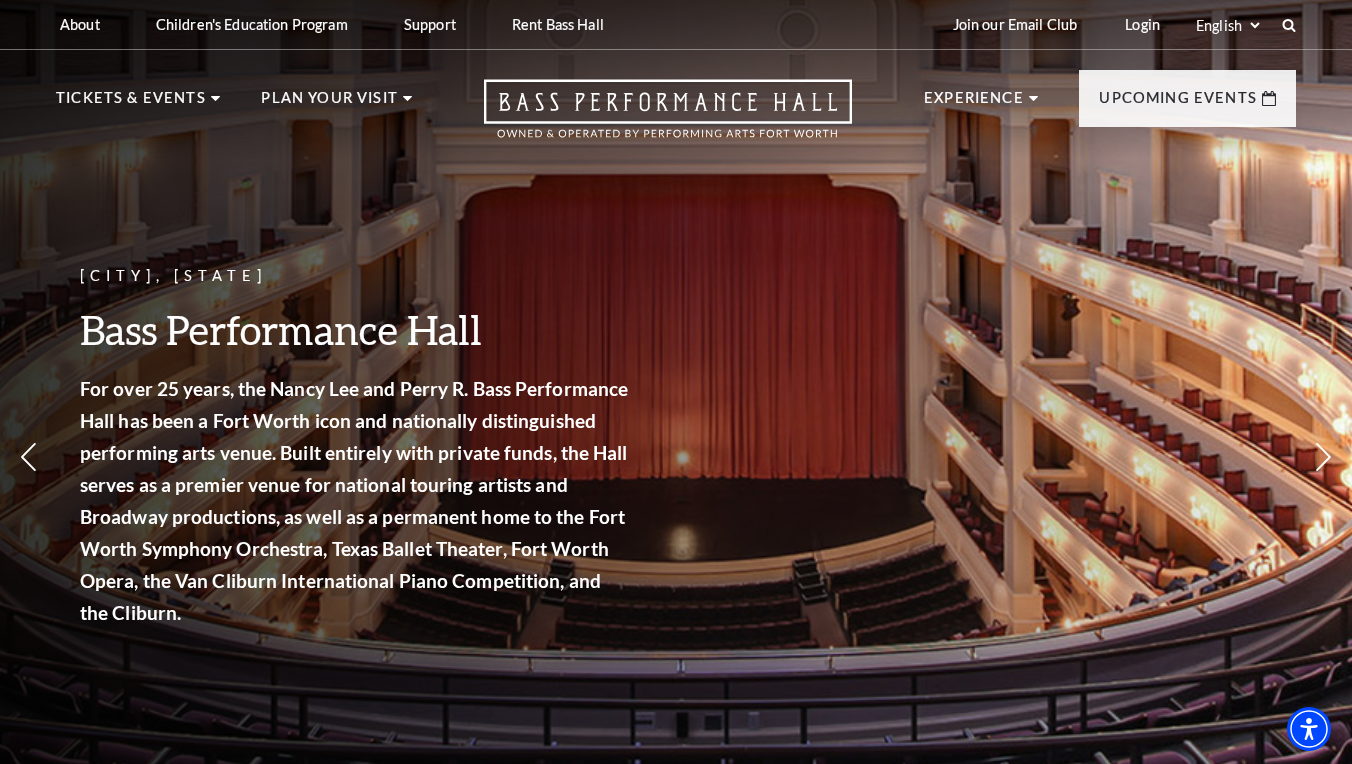 scroll, scrollTop: 0, scrollLeft: 0, axis: both 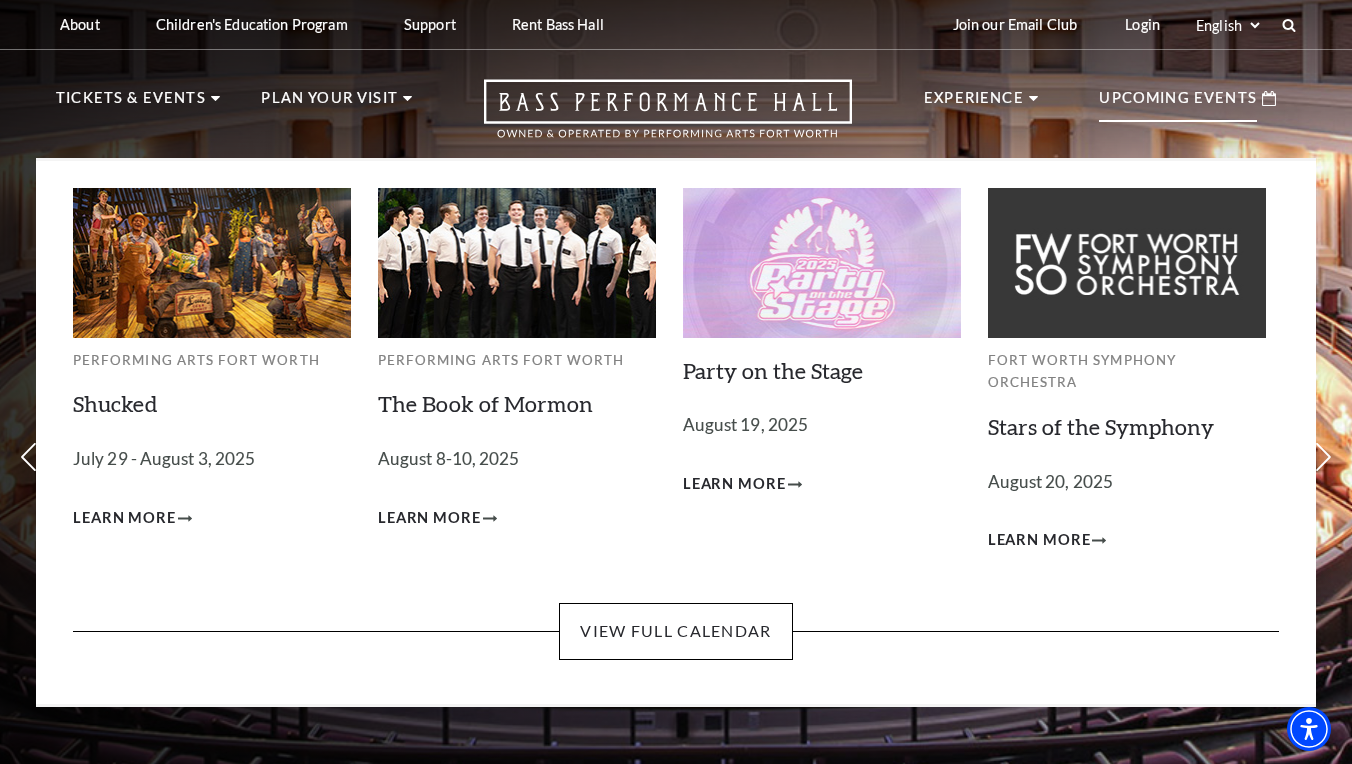 click on "Upcoming Events" at bounding box center [1178, 104] 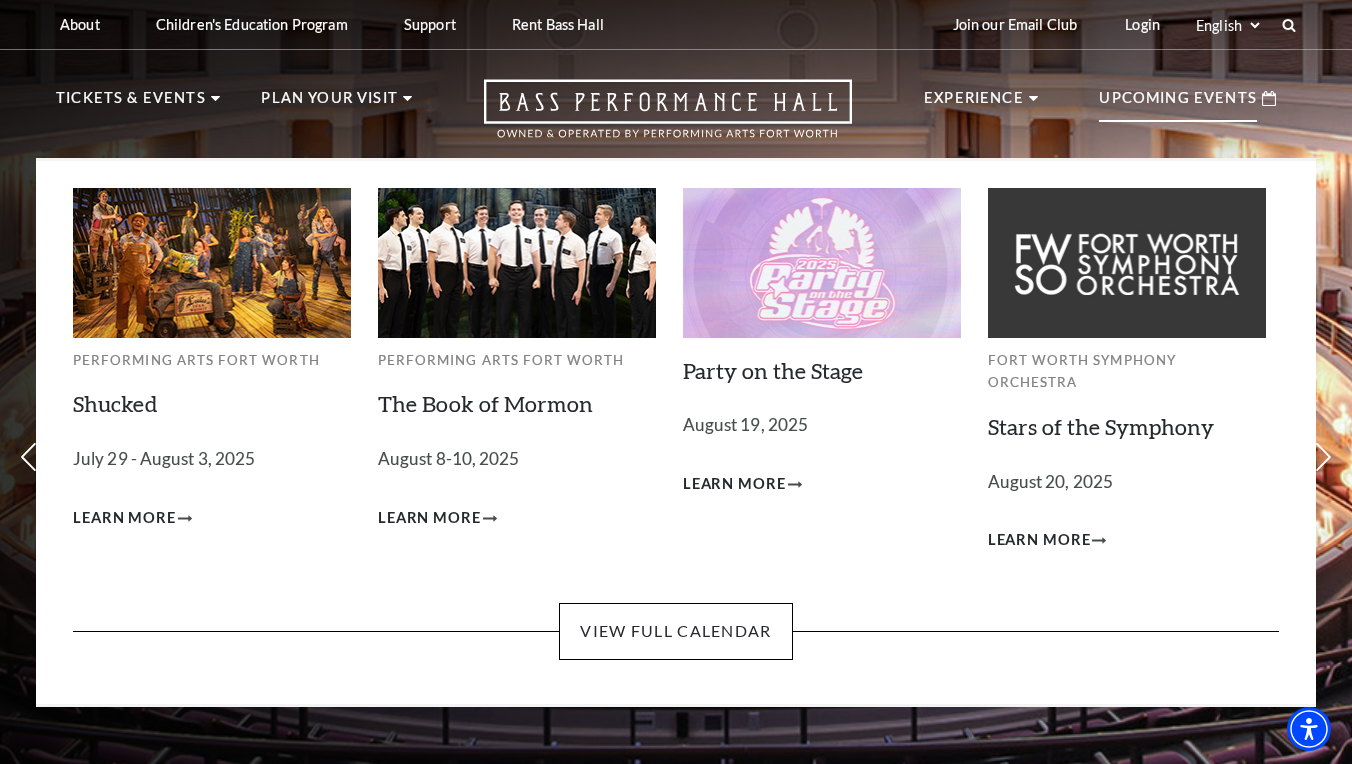 click at bounding box center [517, 262] 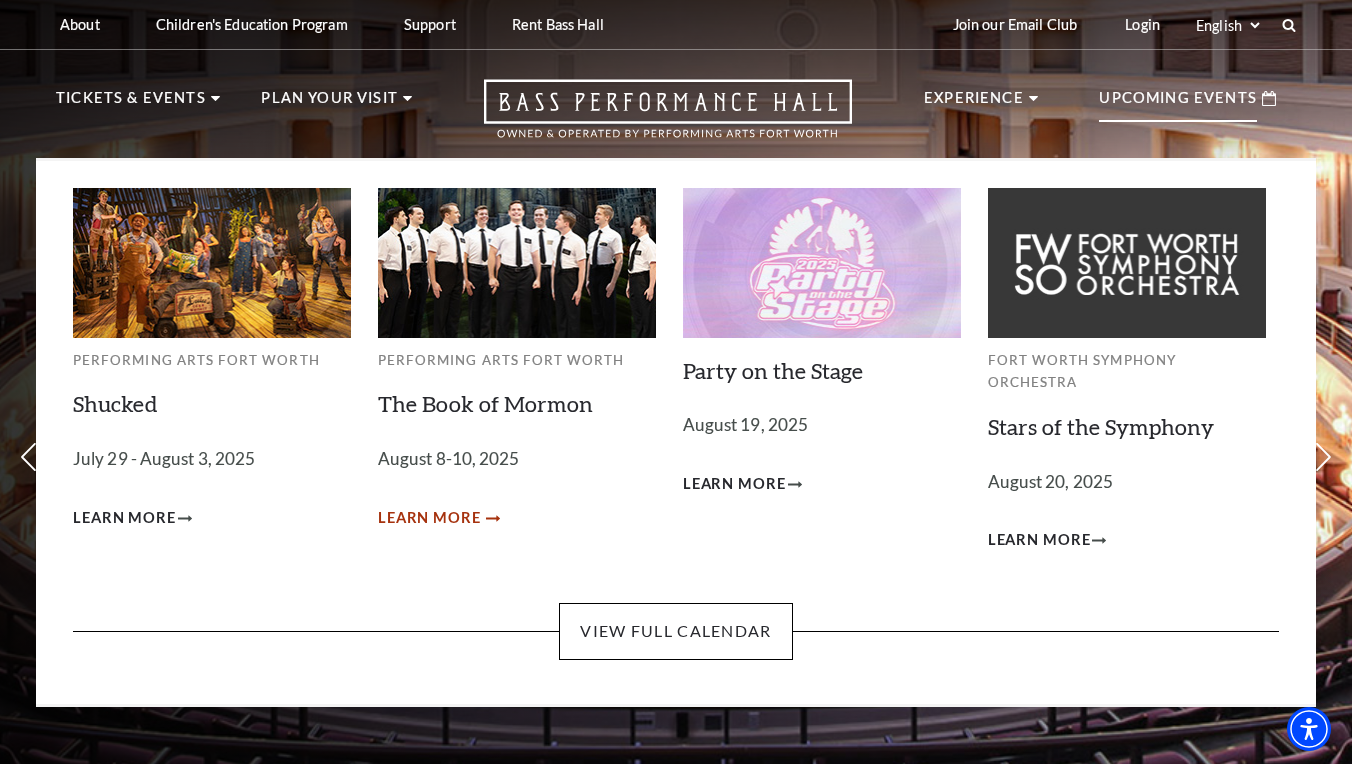 click on "Learn More" at bounding box center [429, 518] 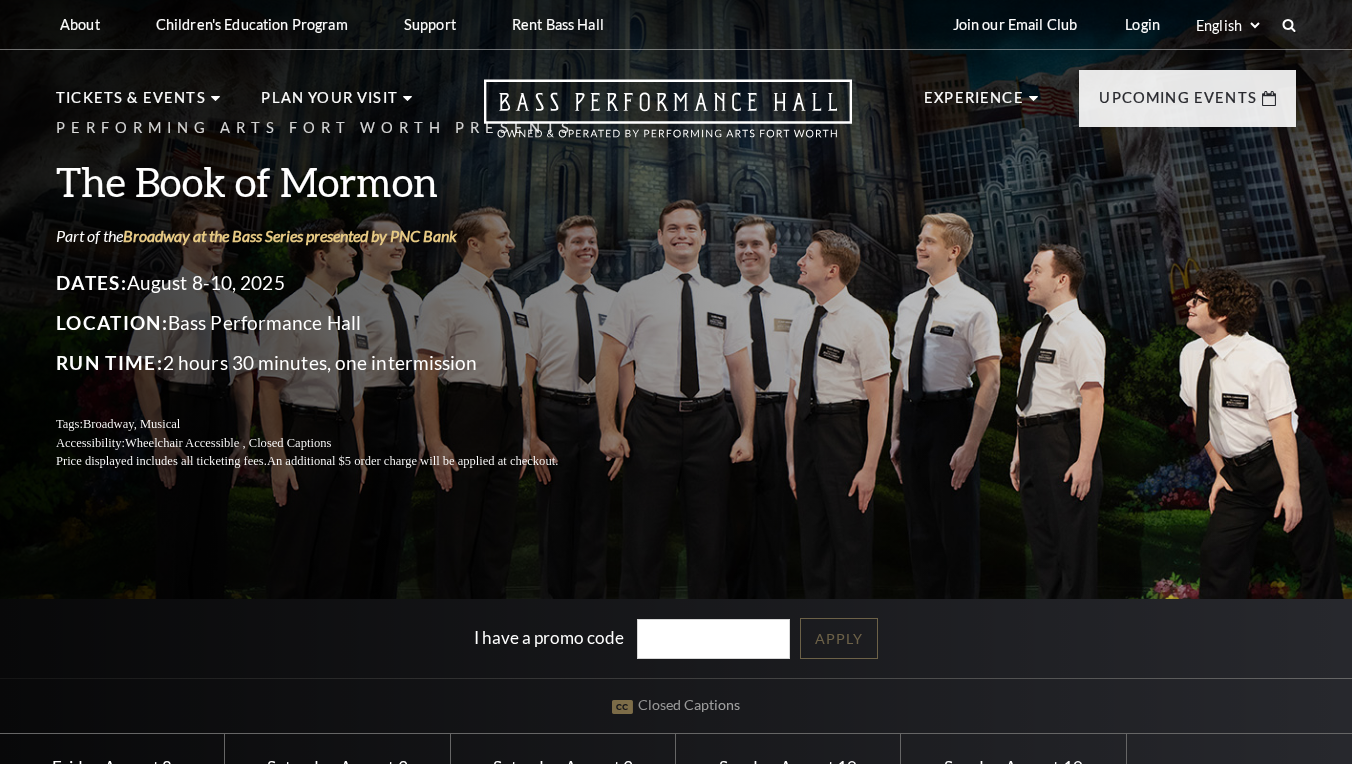 scroll, scrollTop: 0, scrollLeft: 0, axis: both 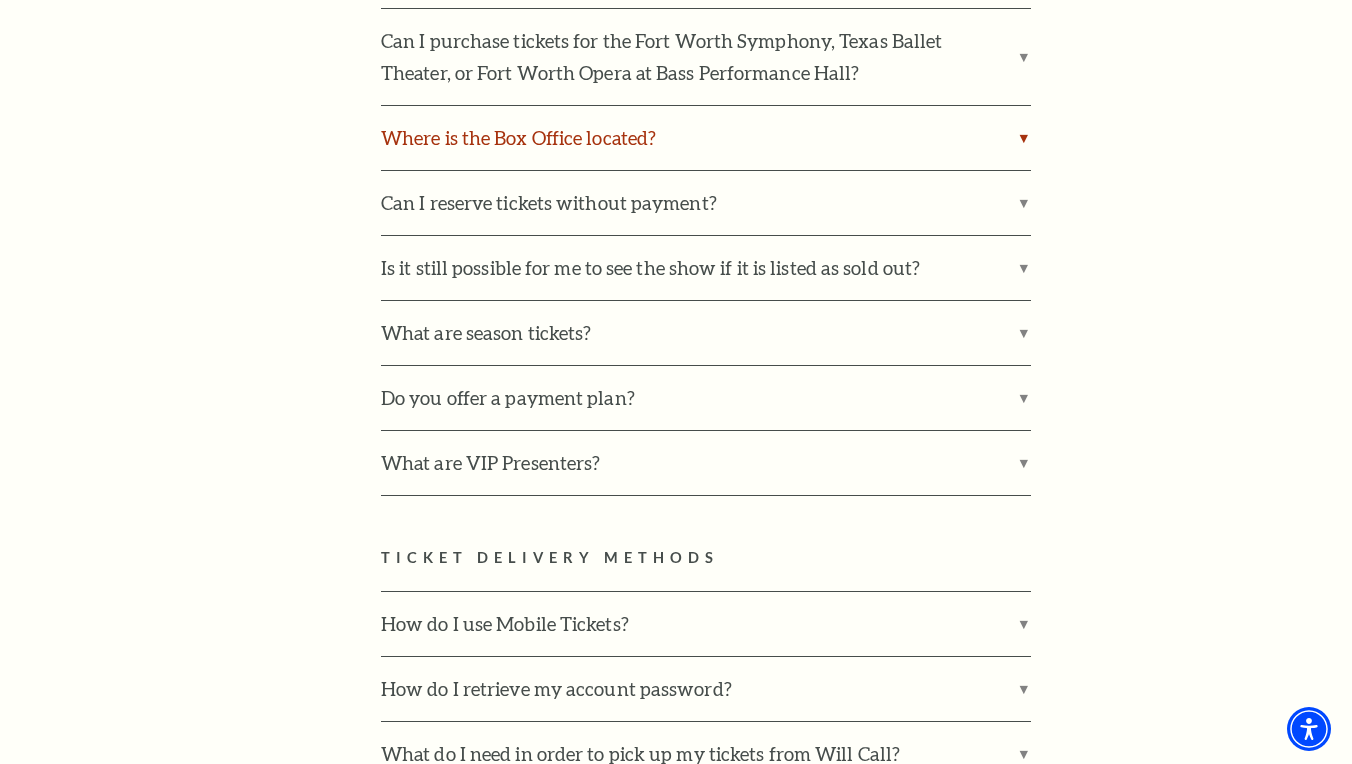 click on "Where is the Box Office located?" at bounding box center (706, 138) 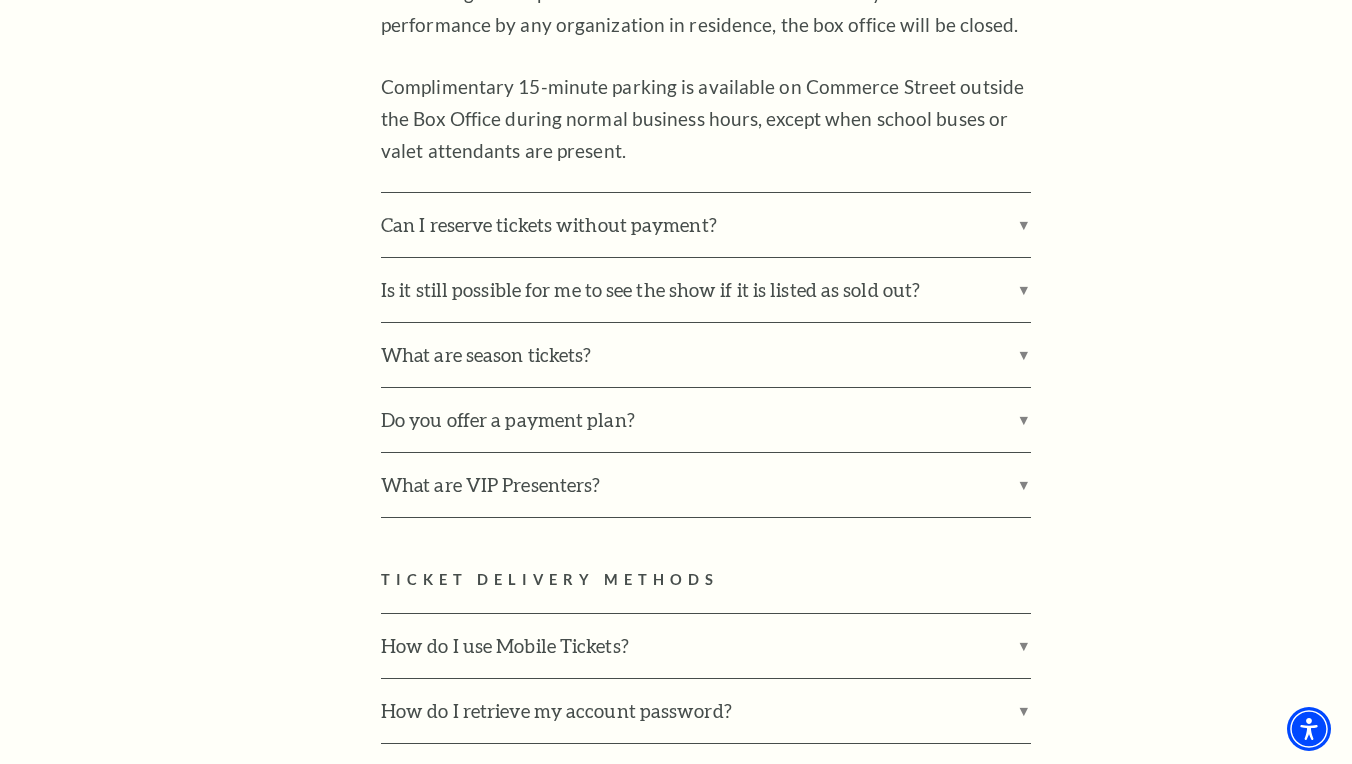 scroll, scrollTop: 1217, scrollLeft: 0, axis: vertical 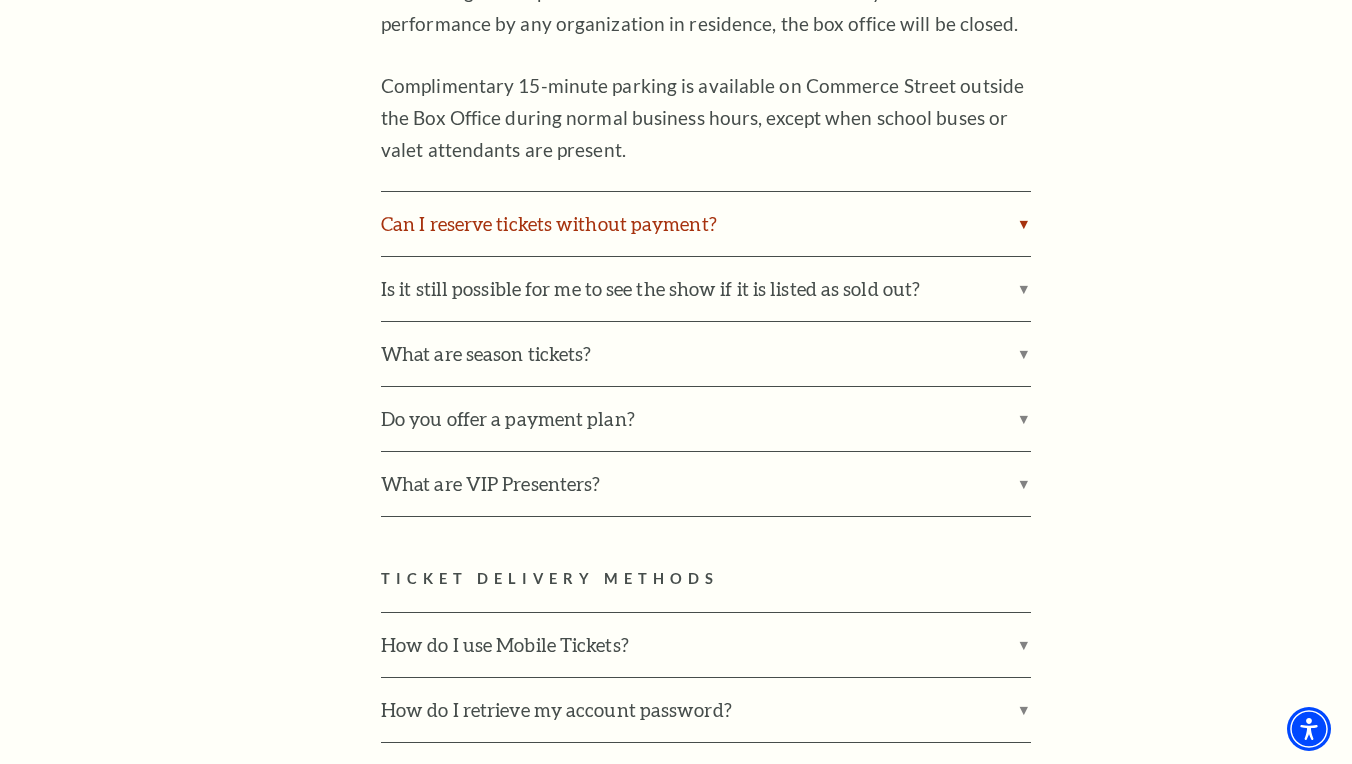 click on "Can I reserve tickets without payment?" at bounding box center [706, 224] 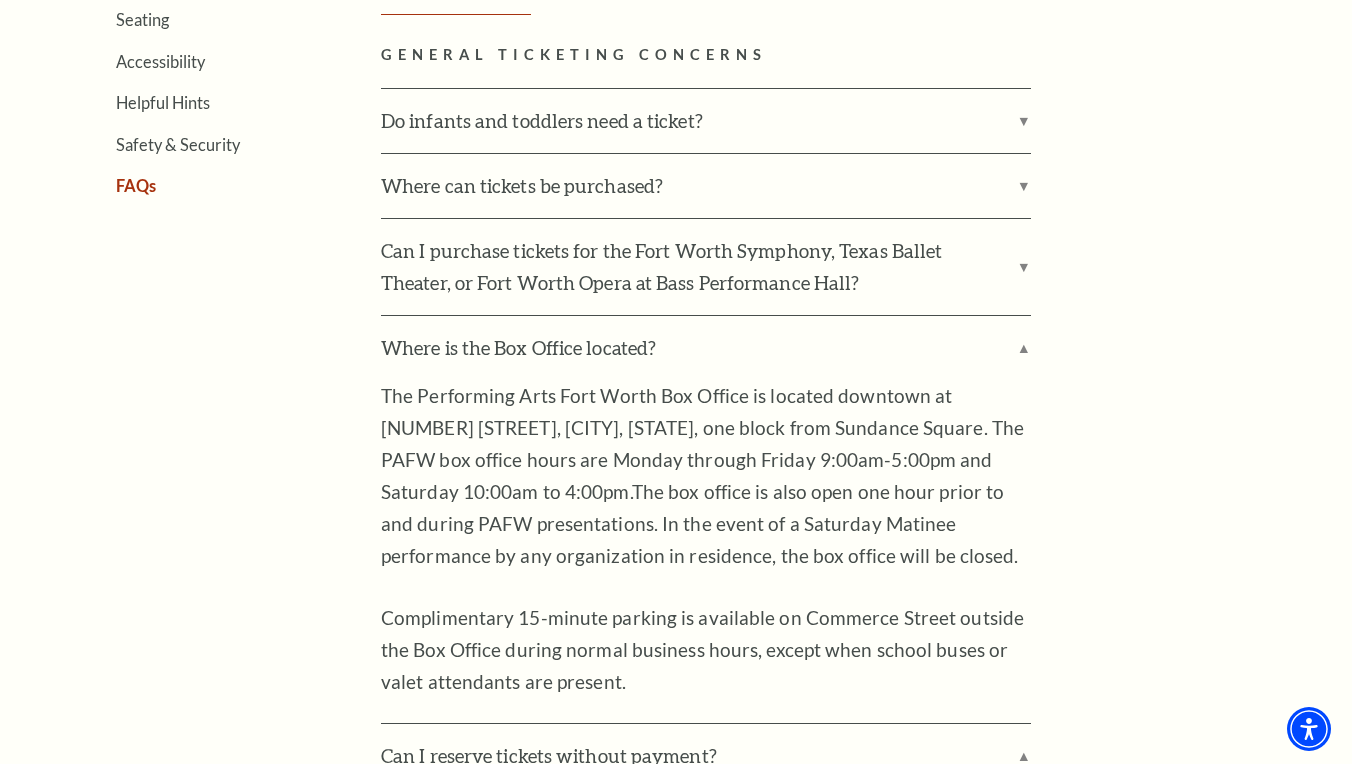 scroll, scrollTop: 674, scrollLeft: 0, axis: vertical 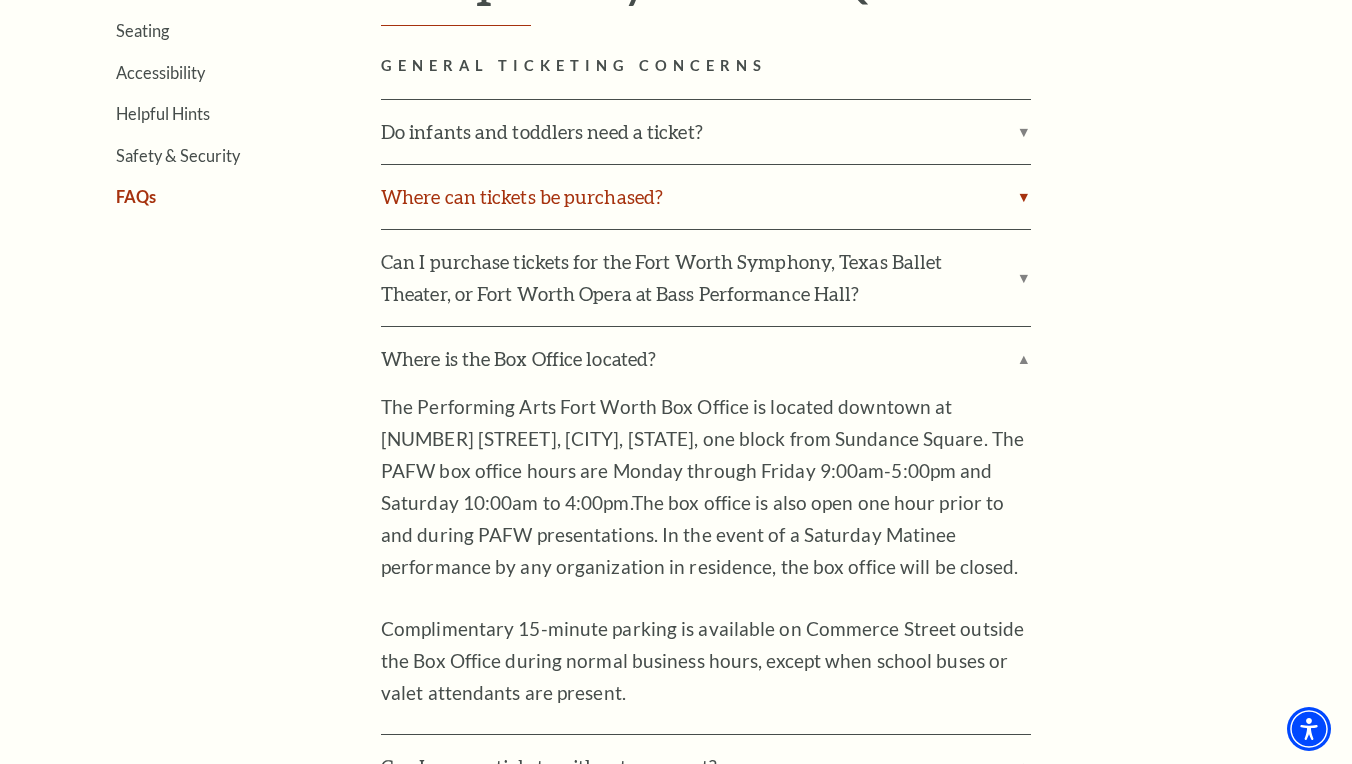 click on "Where can tickets be purchased?" at bounding box center [706, 197] 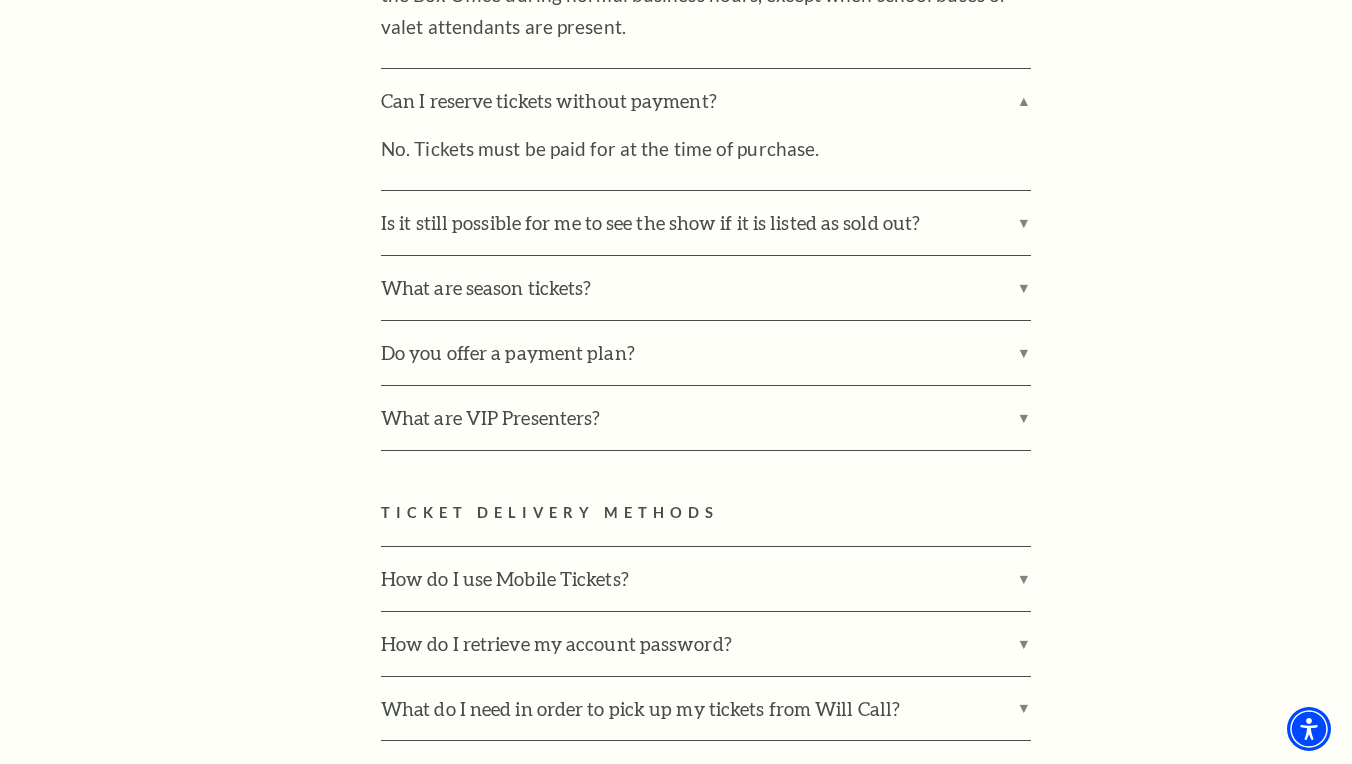 scroll, scrollTop: 1583, scrollLeft: 0, axis: vertical 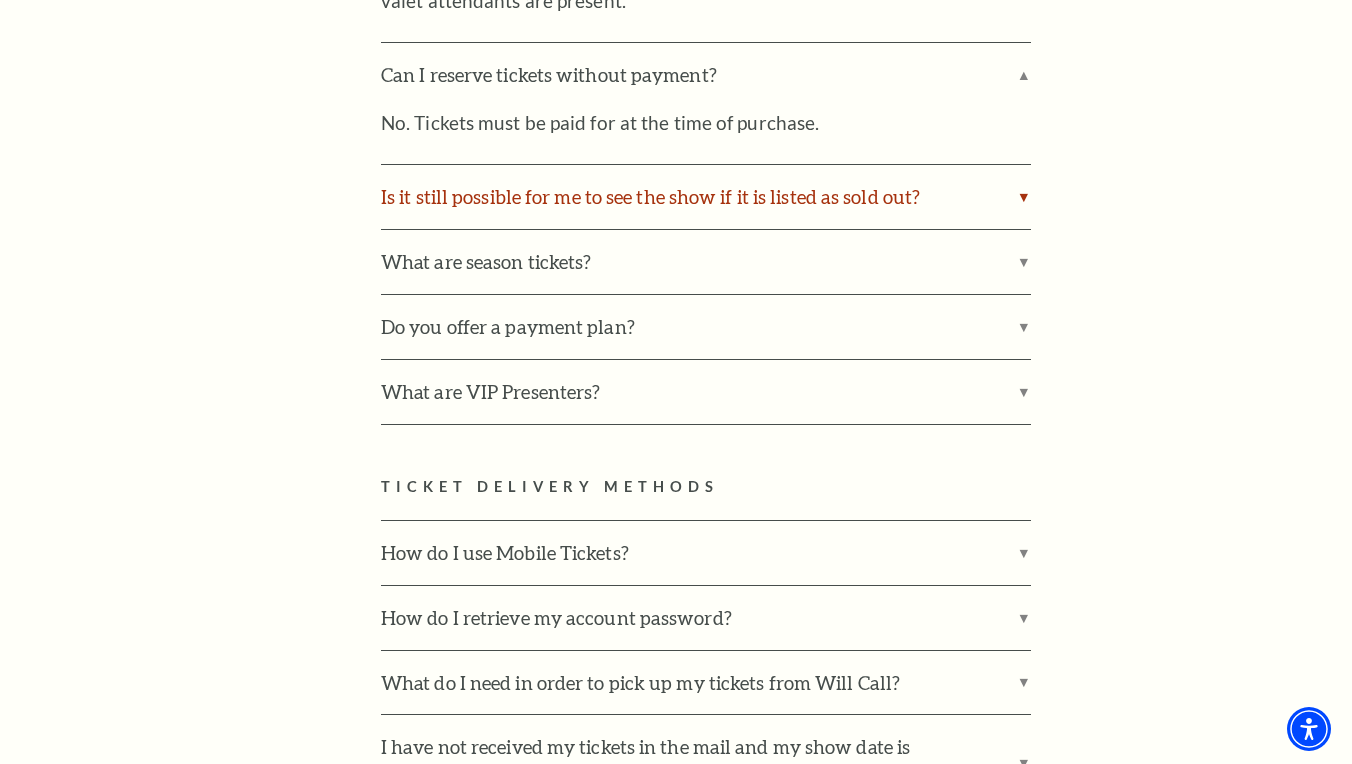 click on "Is it still possible for me to see the show if it is listed as sold out?" at bounding box center [706, 197] 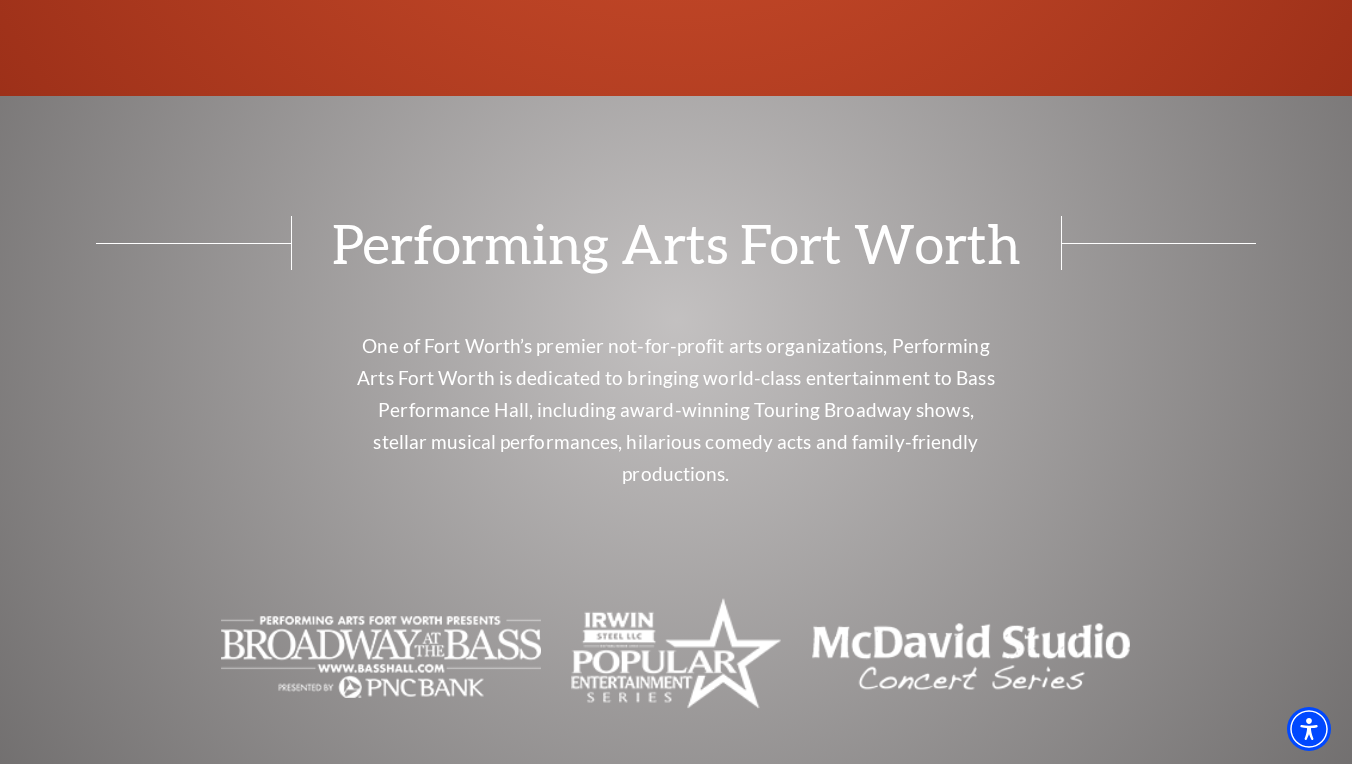 scroll, scrollTop: 6613, scrollLeft: 0, axis: vertical 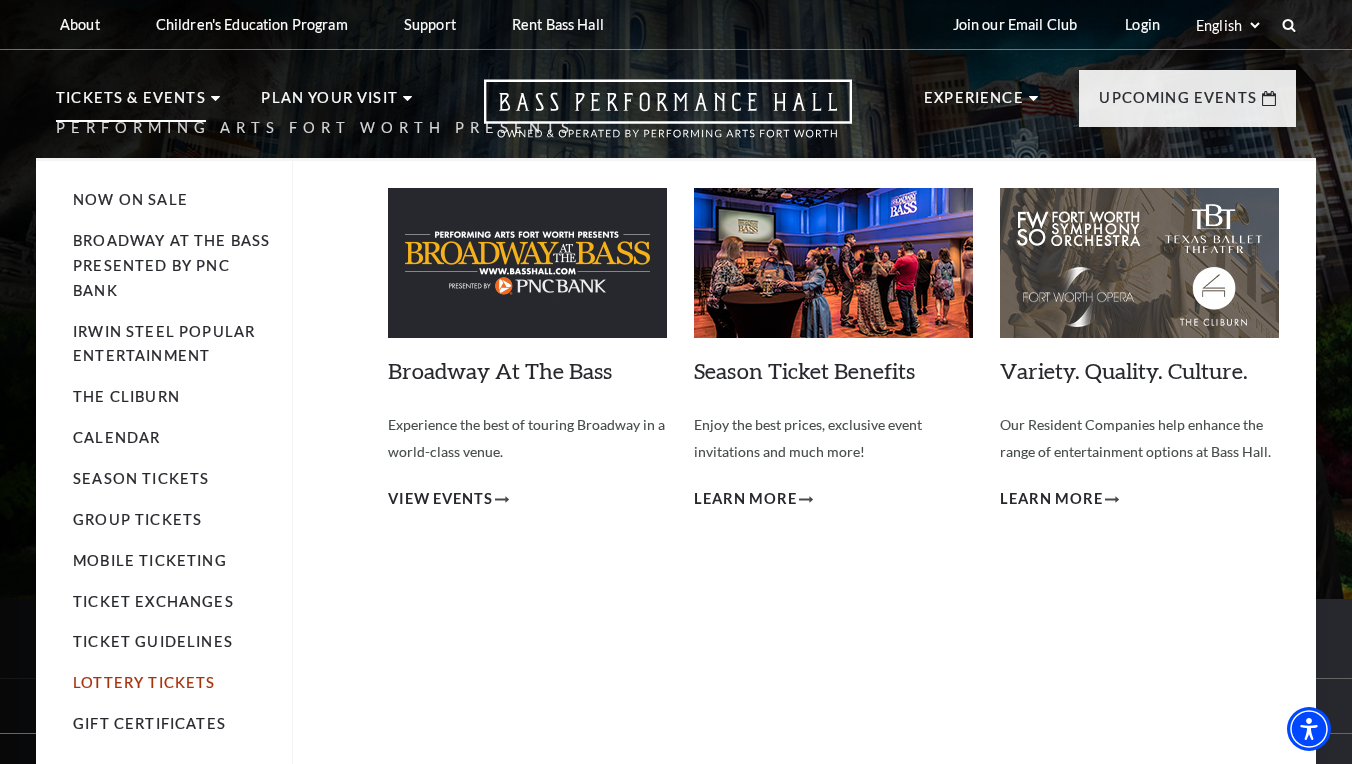 click on "Lottery Tickets" at bounding box center [144, 682] 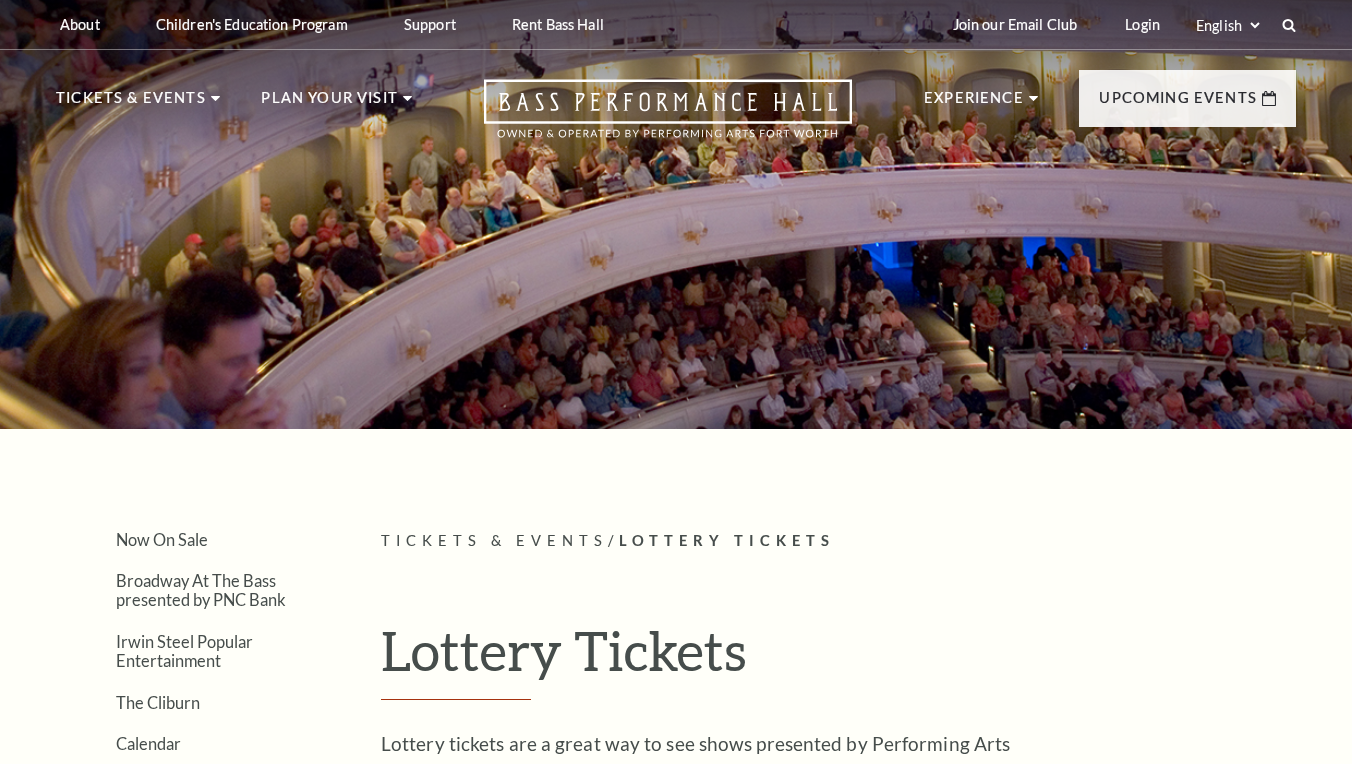 click on "Now On Sale
Broadway At The Bass presented by PNC Bank
Irwin Steel Popular Entertainment
The Cliburn
Calendar
Season Tickets
Group Tickets
Mobile Ticketing
Ticket Exchanges
Ticket Guidelines
Lottery Tickets
Gift Certificates" at bounding box center (188, 786) 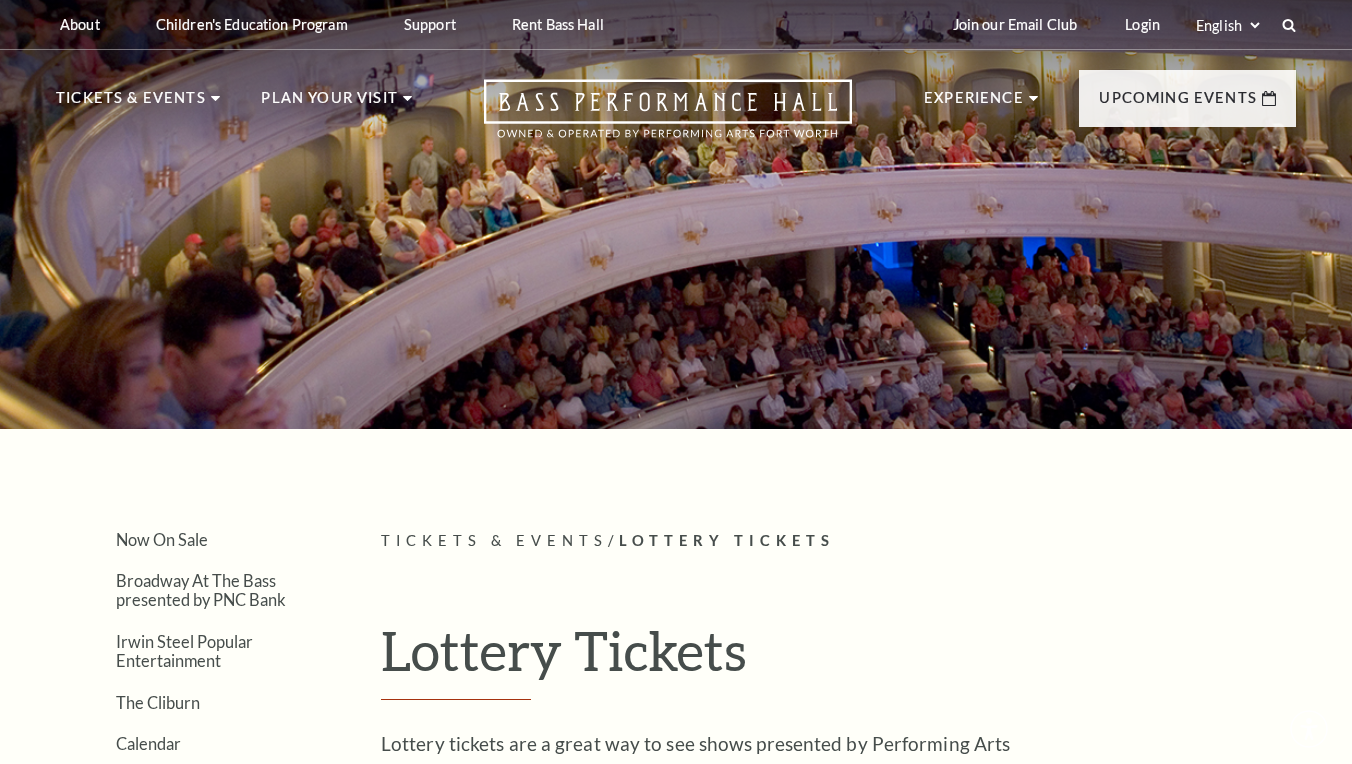 scroll, scrollTop: 0, scrollLeft: 0, axis: both 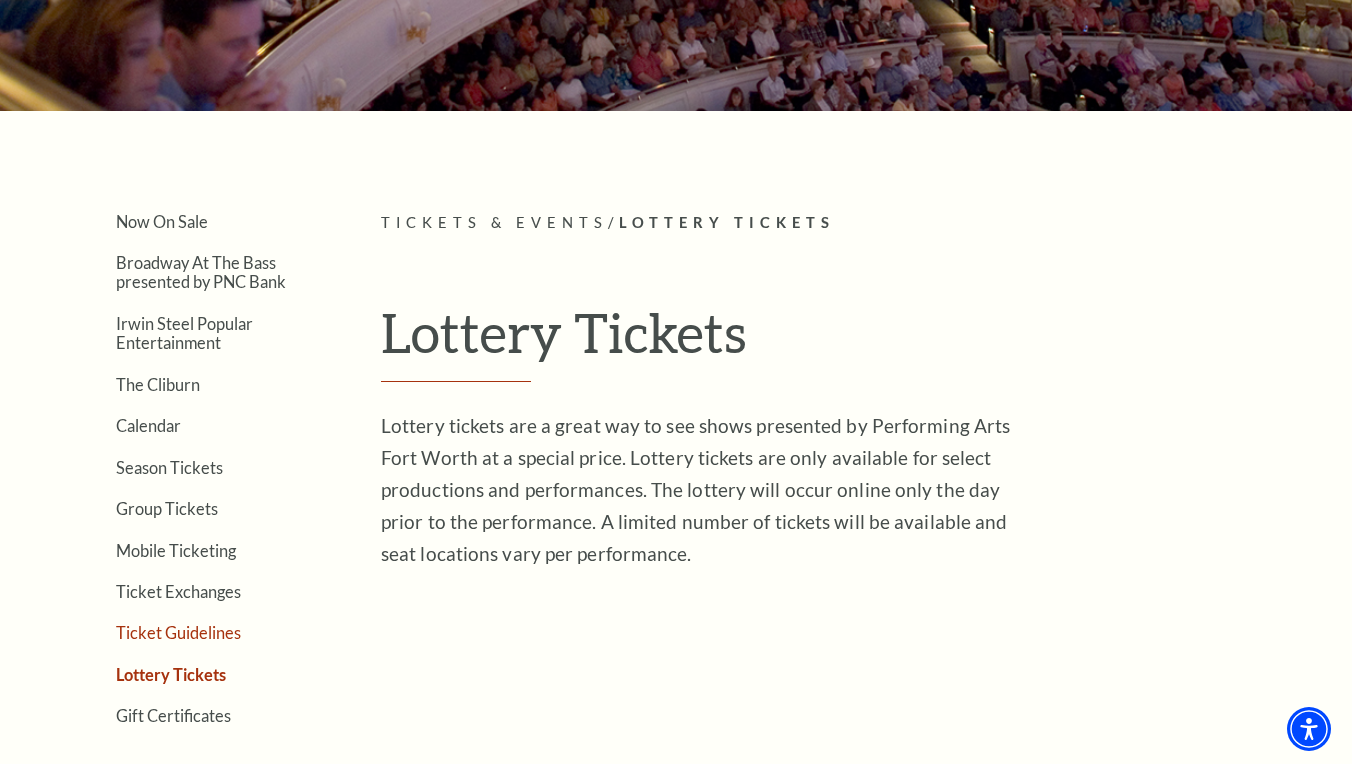 click on "Ticket Guidelines" at bounding box center [178, 632] 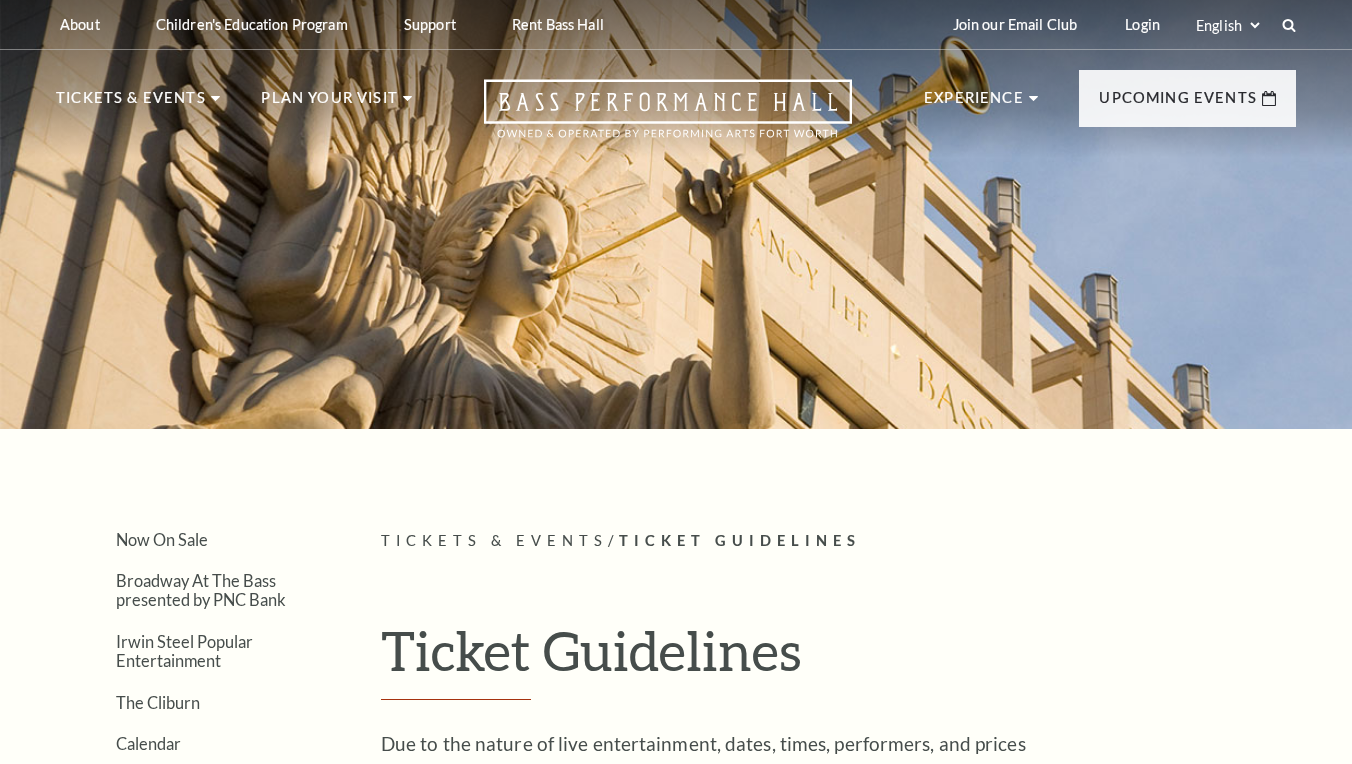 scroll, scrollTop: 0, scrollLeft: 0, axis: both 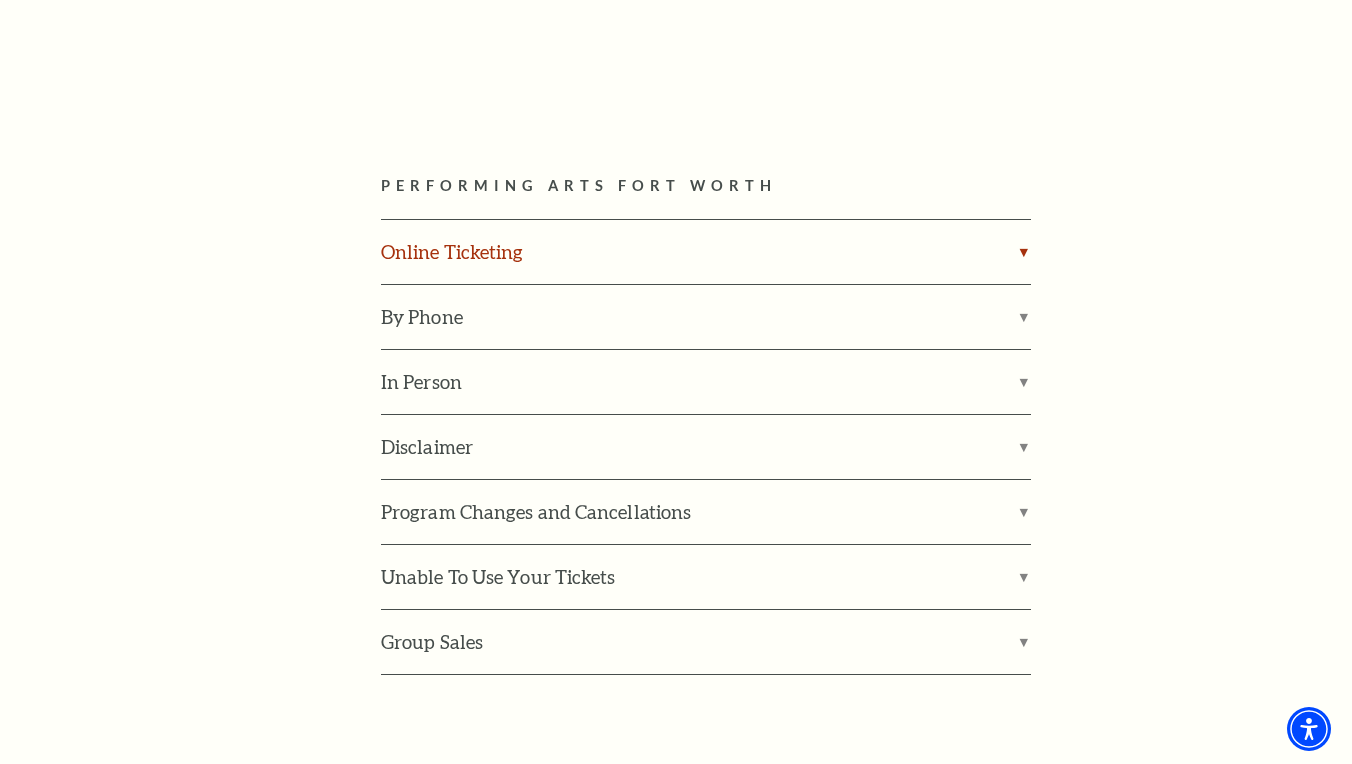 click on "Online Ticketing" at bounding box center (706, 252) 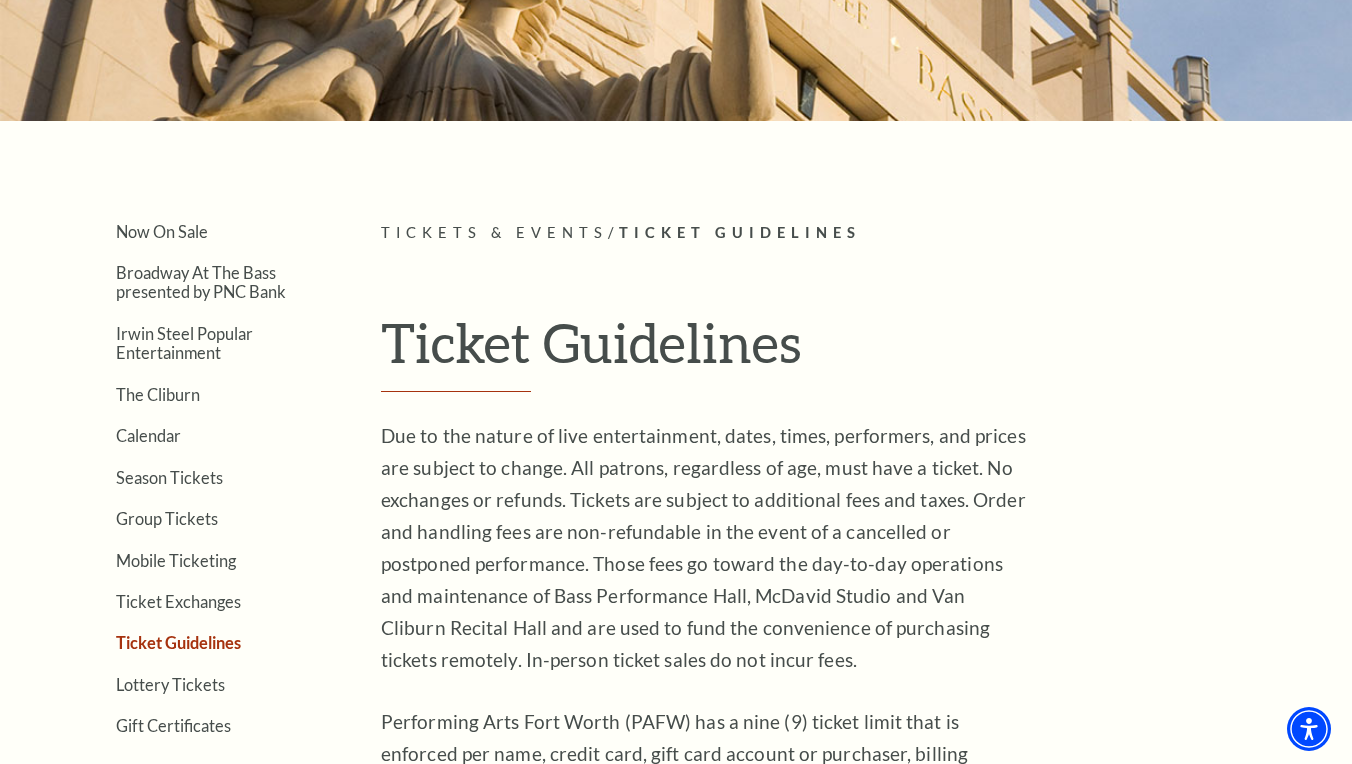 scroll, scrollTop: 306, scrollLeft: 0, axis: vertical 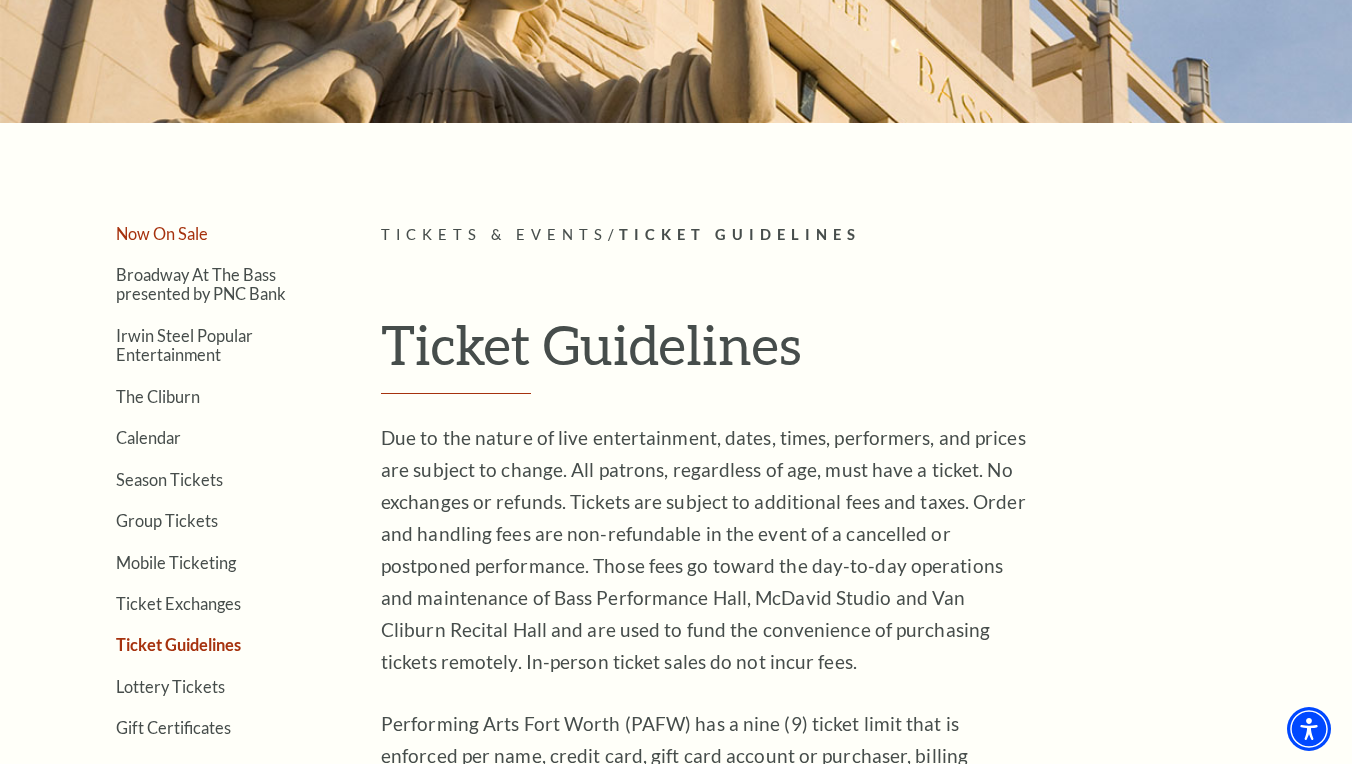 click on "Now On Sale" at bounding box center (162, 233) 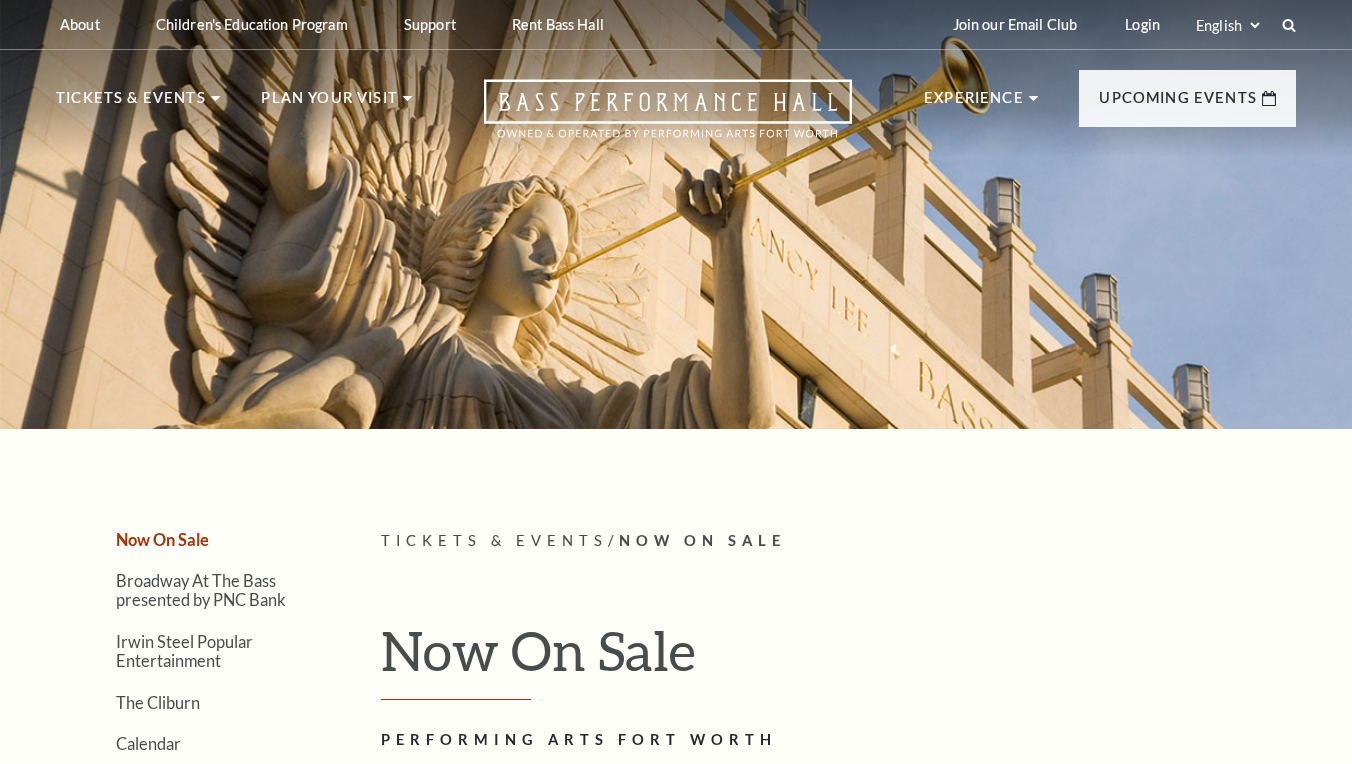 scroll, scrollTop: 0, scrollLeft: 0, axis: both 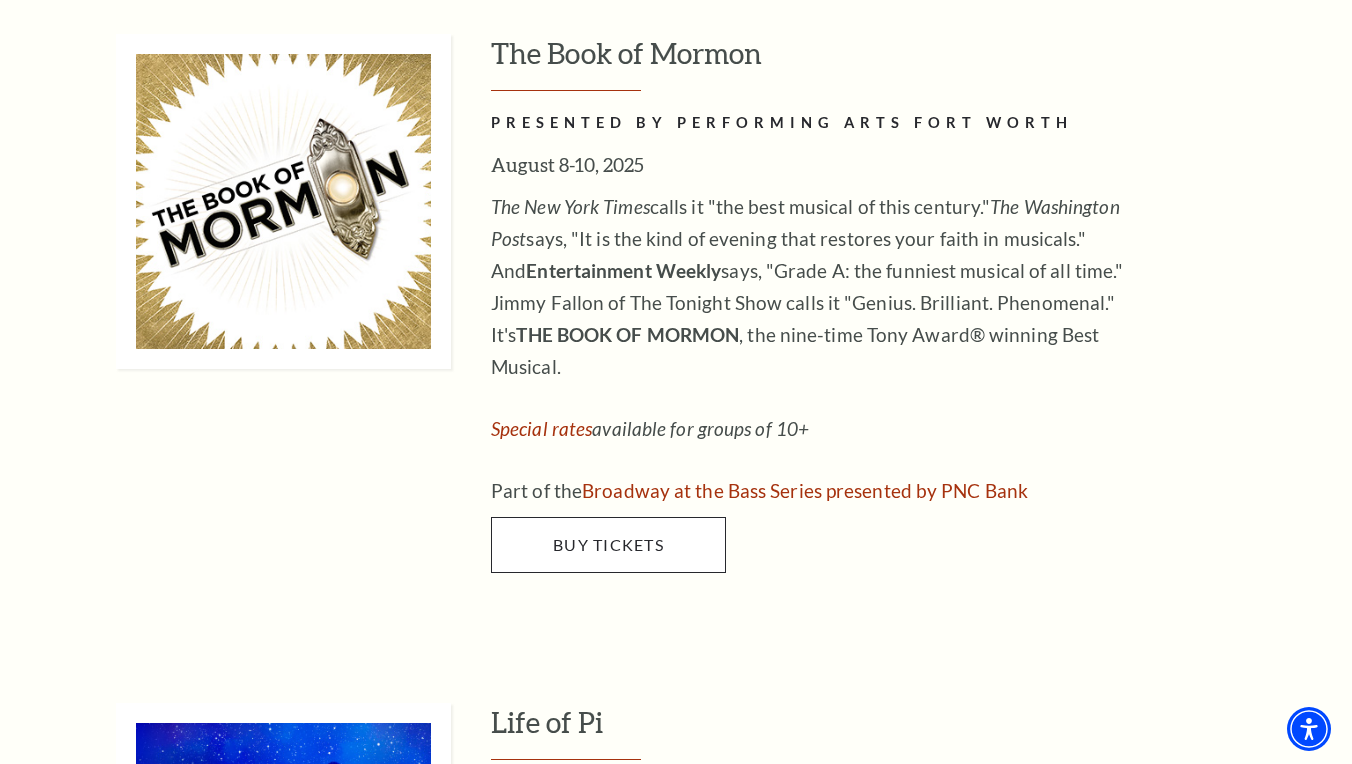 click on "Buy Tickets" at bounding box center [608, 544] 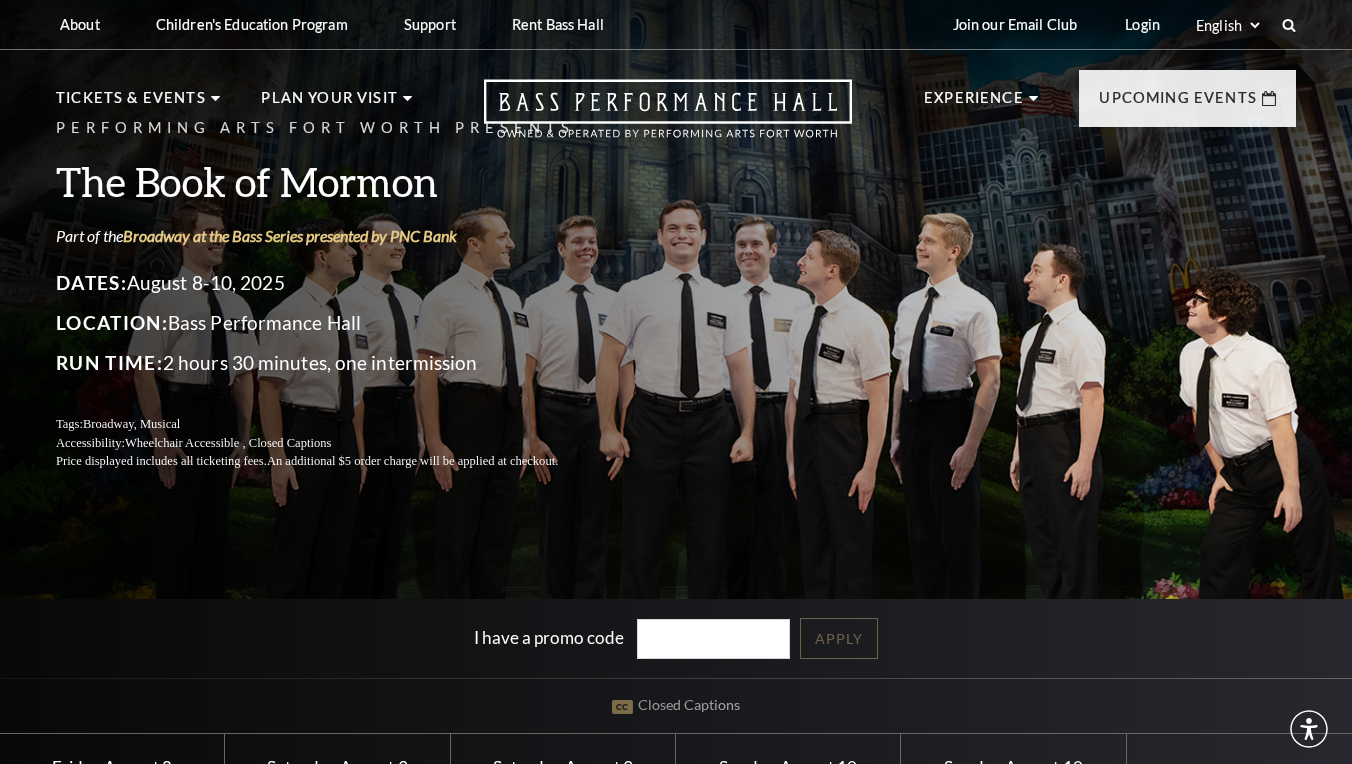 scroll, scrollTop: 0, scrollLeft: 0, axis: both 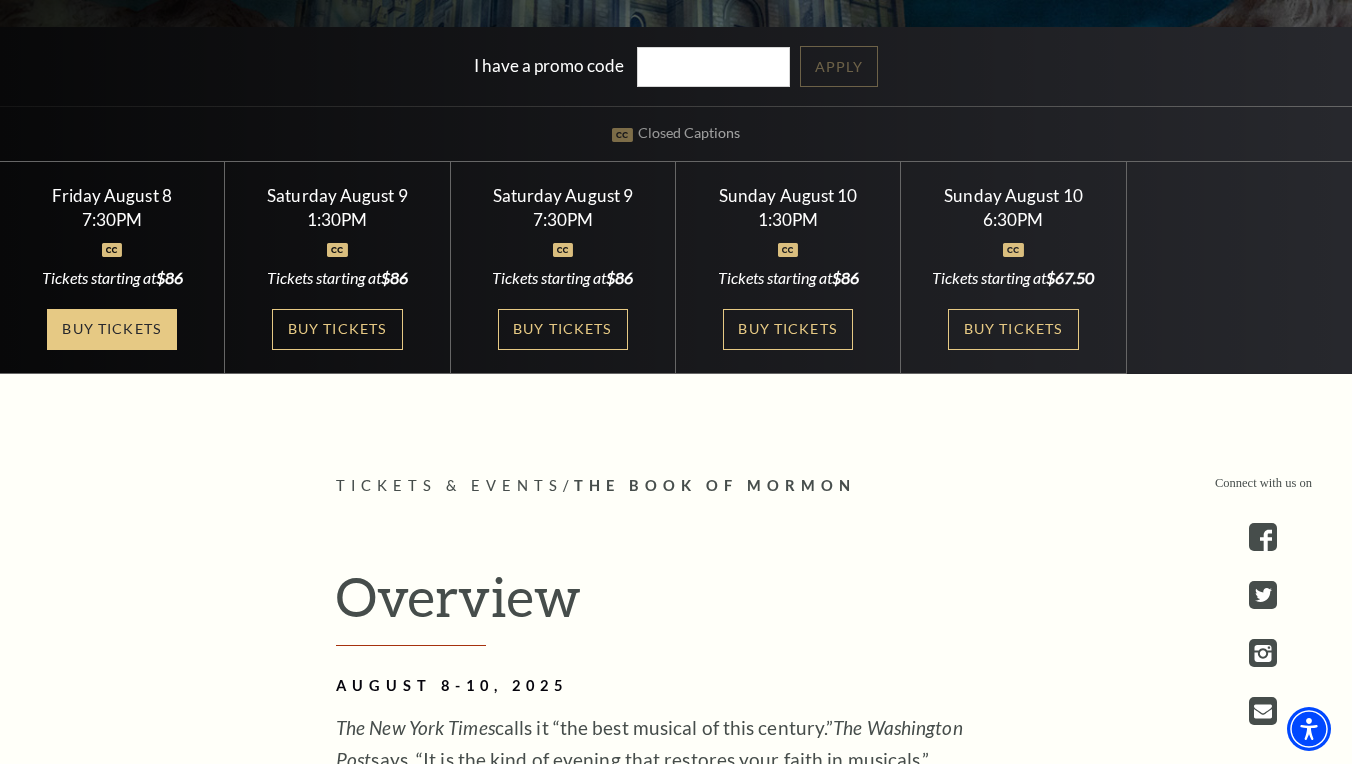 click on "Buy Tickets" at bounding box center [112, 329] 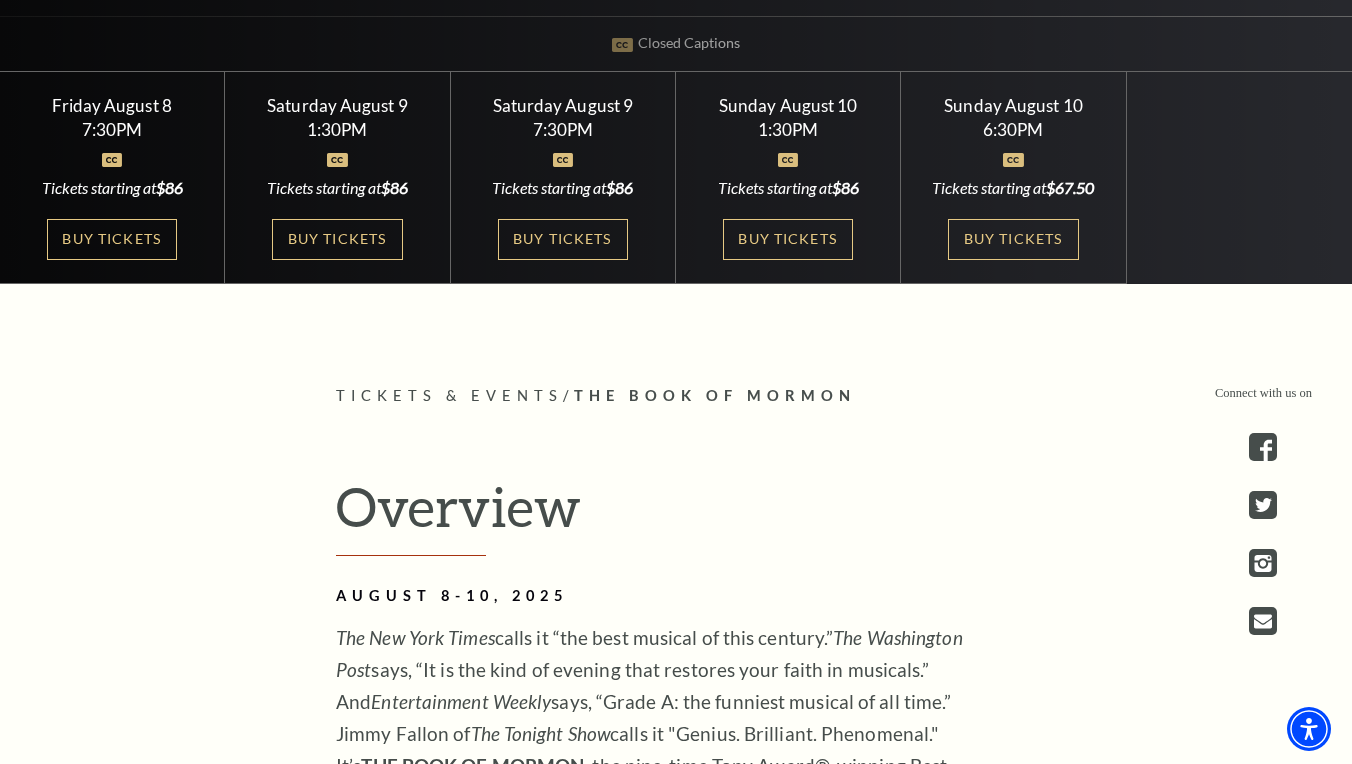 scroll, scrollTop: 620, scrollLeft: 0, axis: vertical 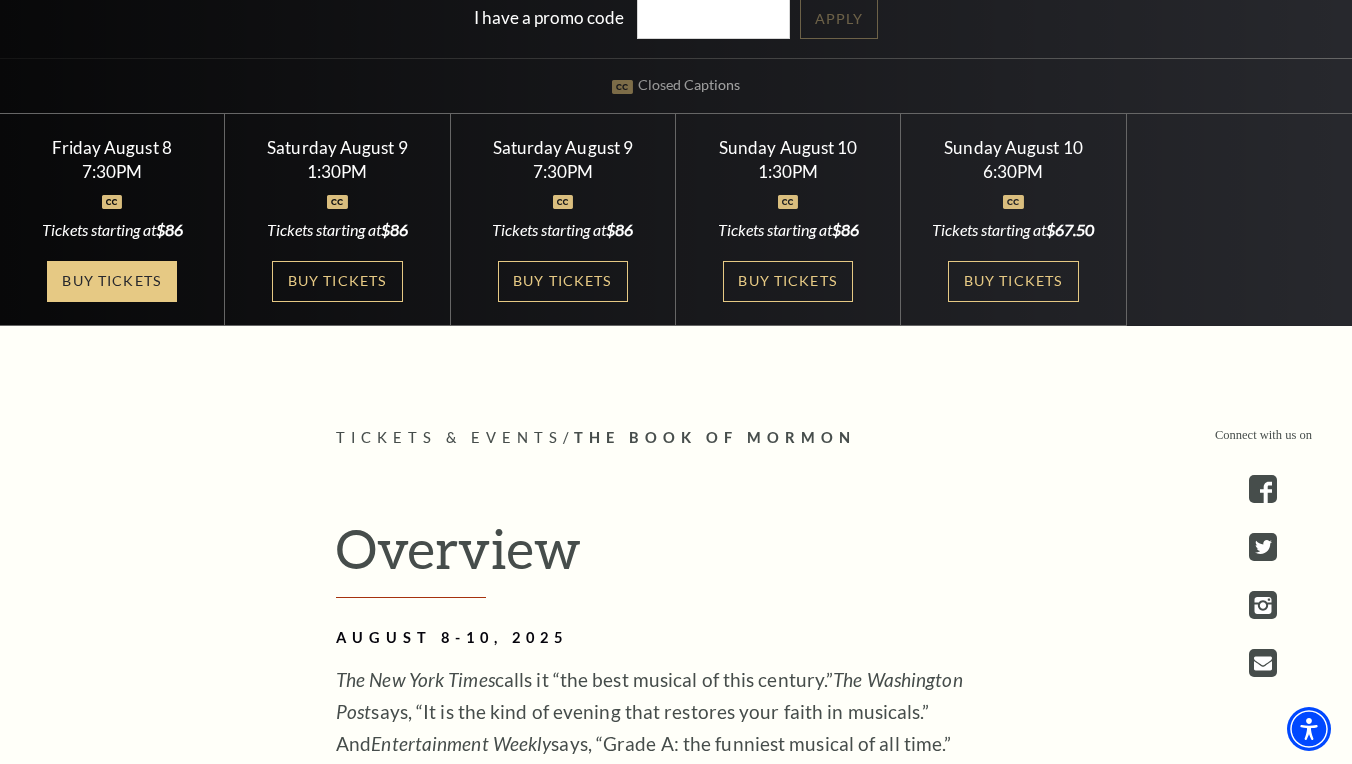 click on "Buy Tickets" at bounding box center [112, 281] 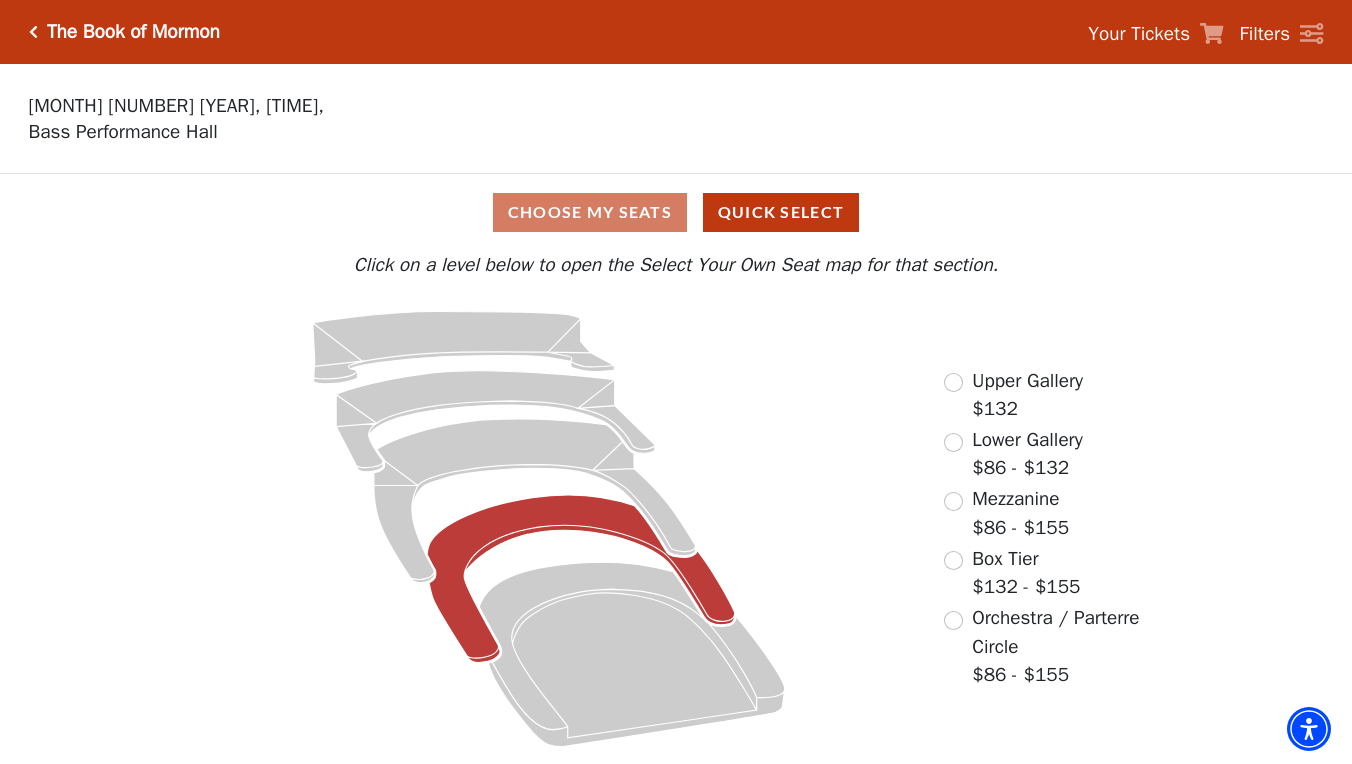 scroll, scrollTop: 0, scrollLeft: 0, axis: both 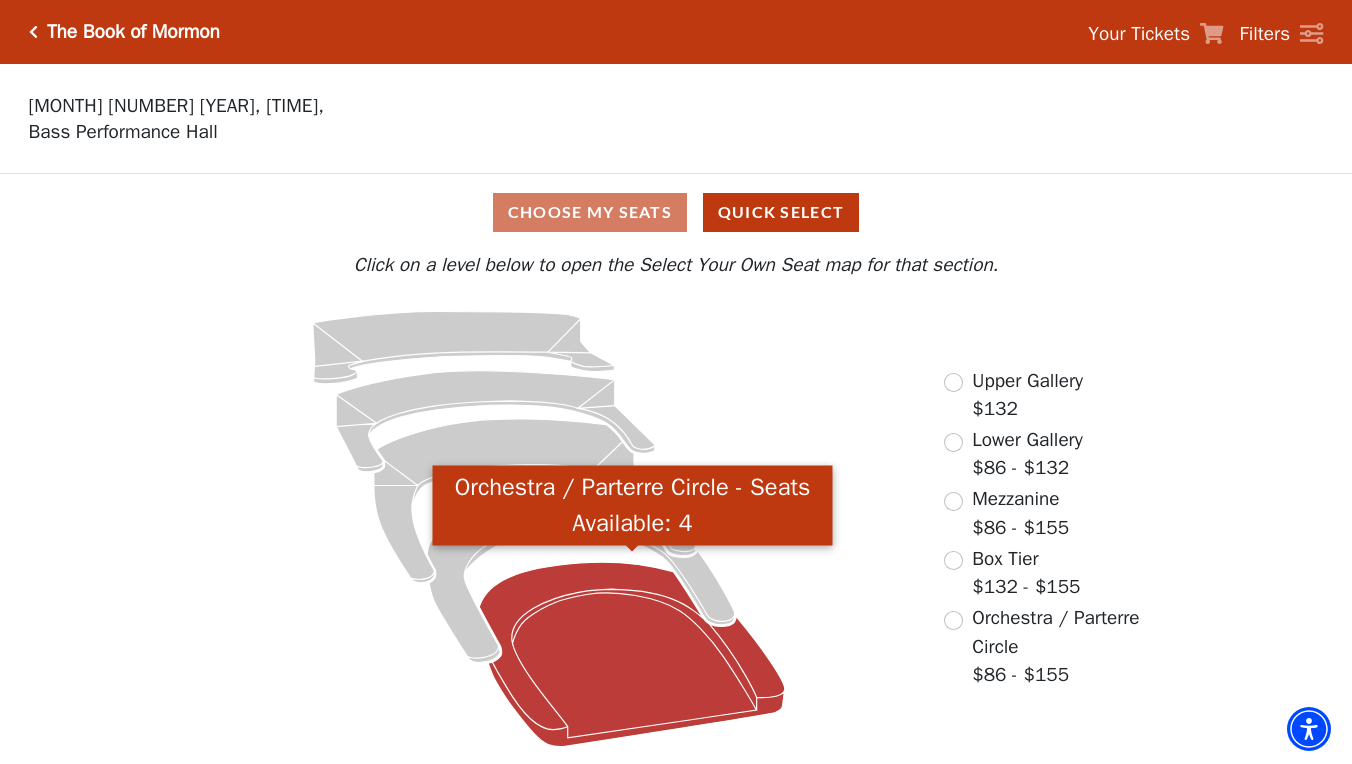 click 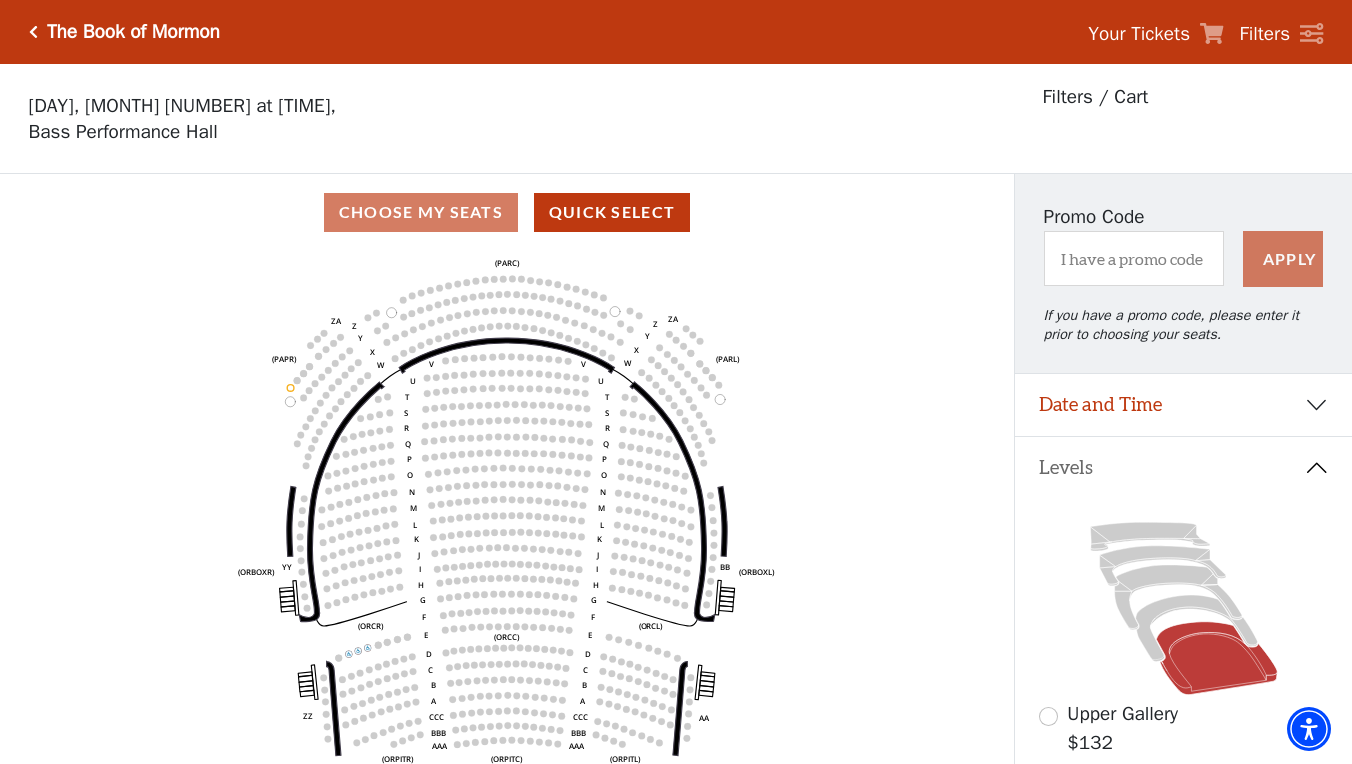 scroll, scrollTop: 93, scrollLeft: 0, axis: vertical 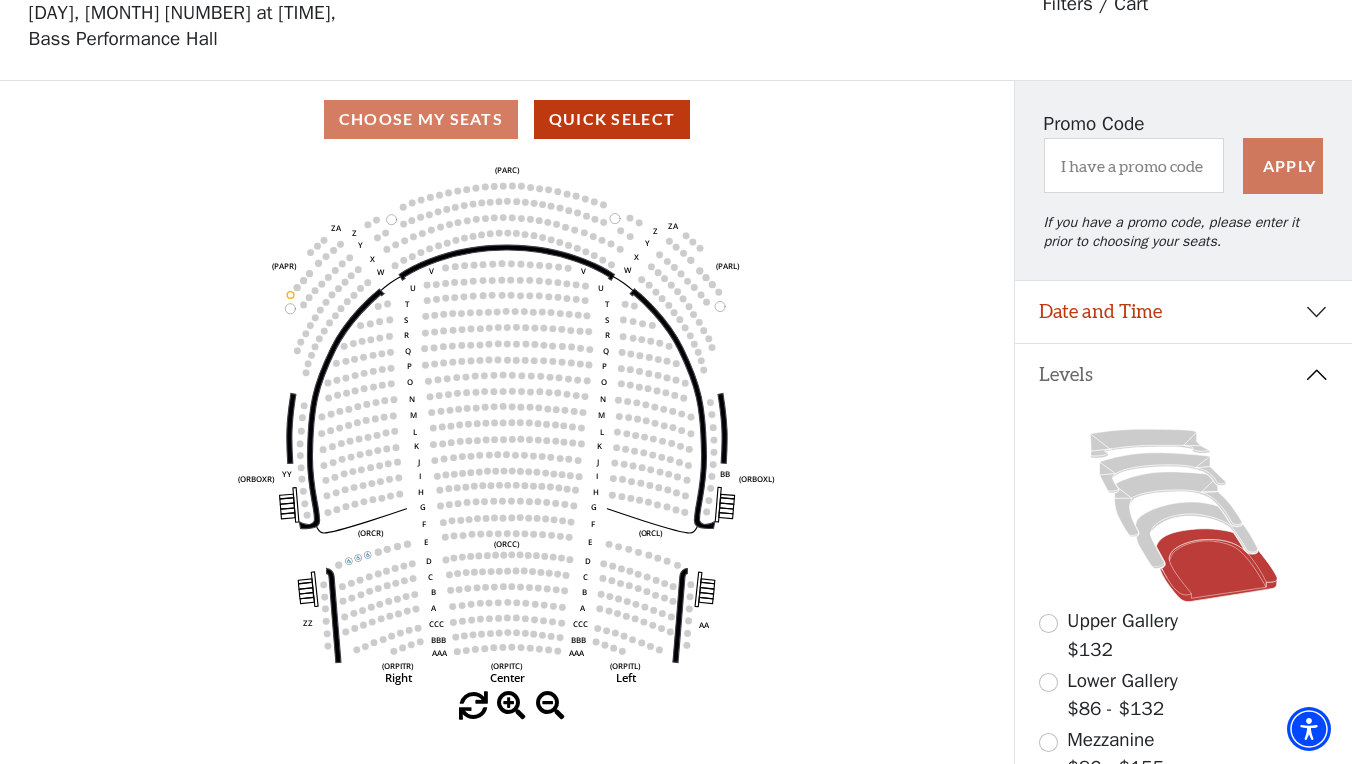 click on "Choose My Seats
Quick Select" at bounding box center (507, 119) 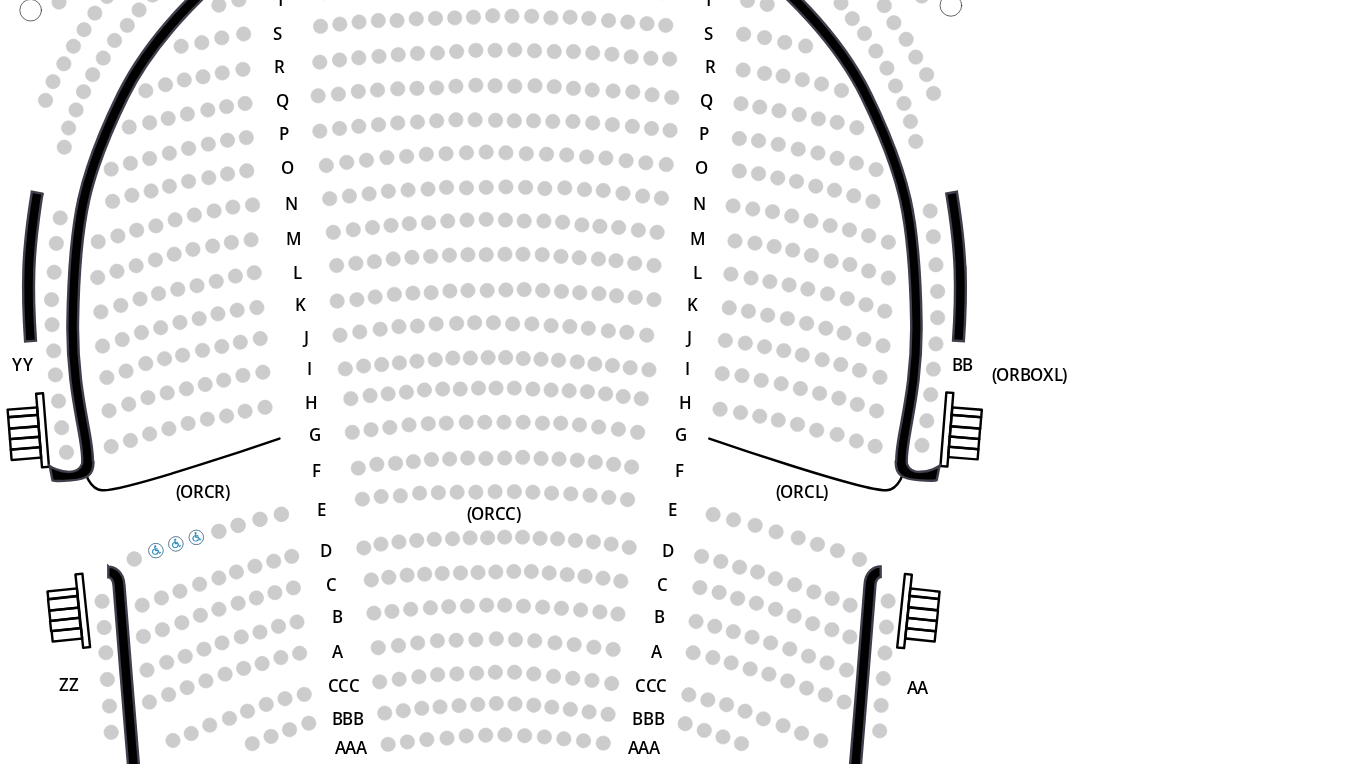 scroll, scrollTop: 293, scrollLeft: 0, axis: vertical 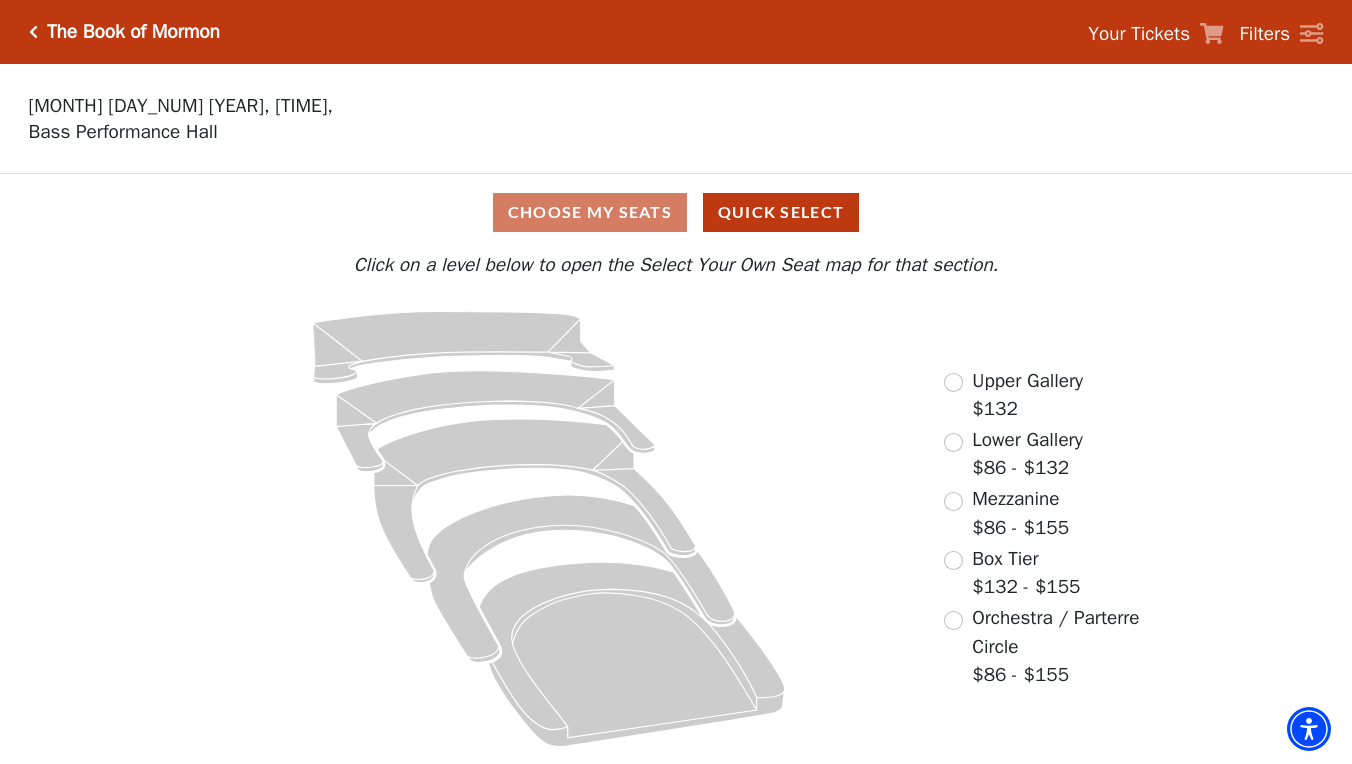 click at bounding box center [953, 560] 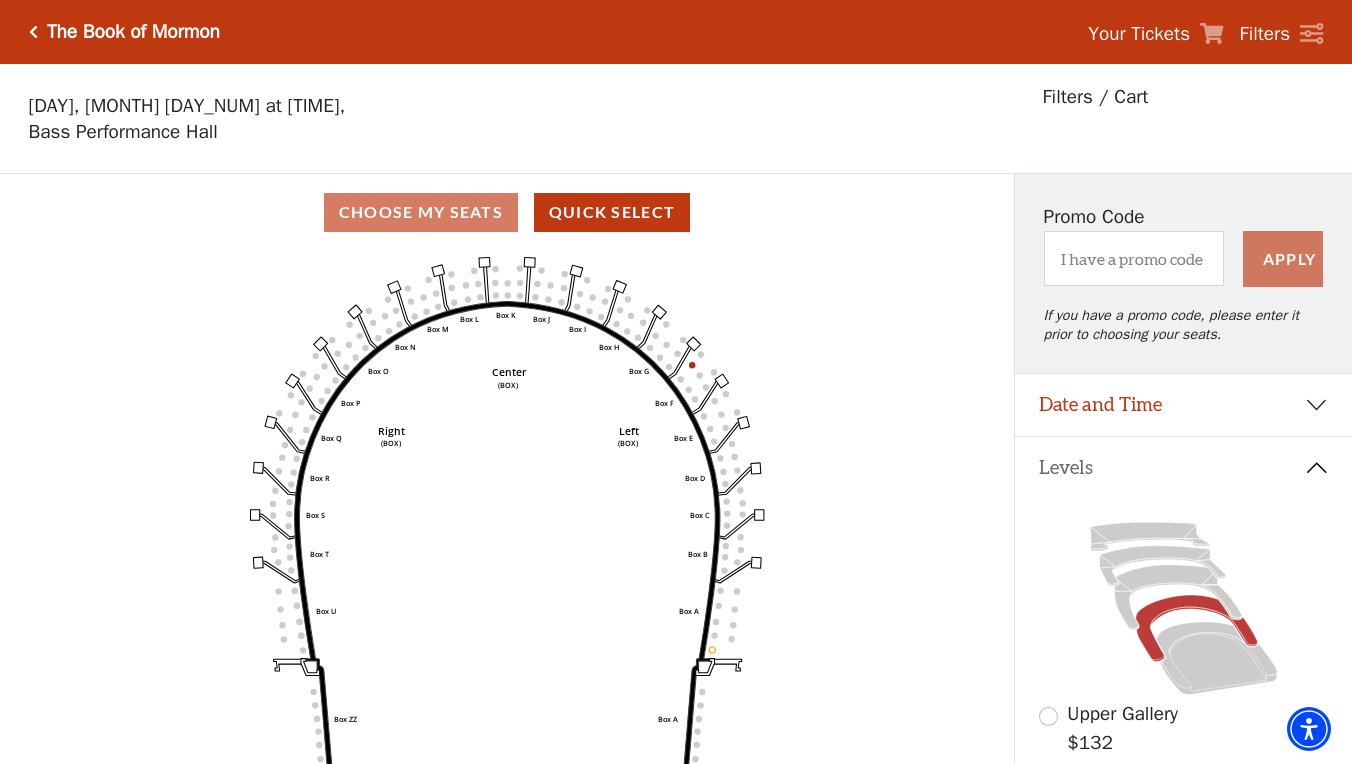scroll, scrollTop: 93, scrollLeft: 0, axis: vertical 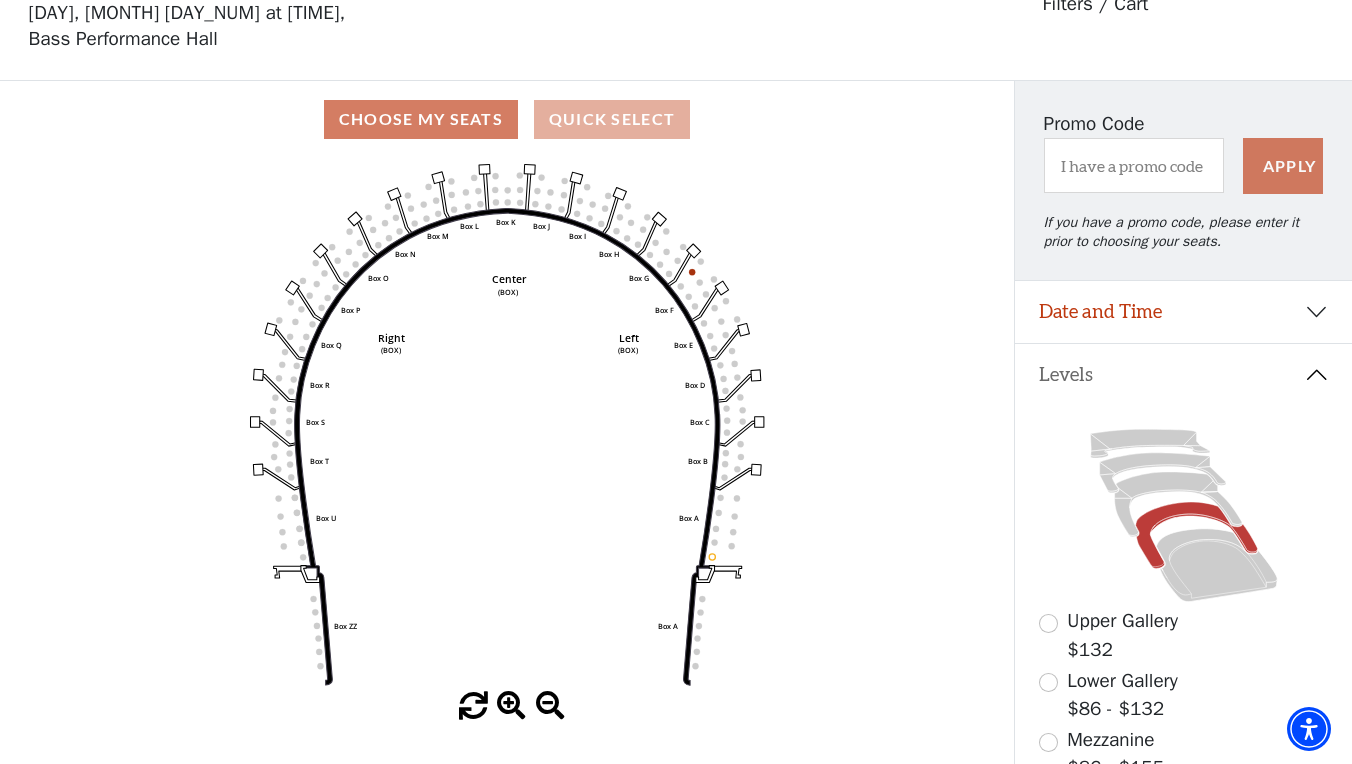 click on "Quick Select" at bounding box center (612, 119) 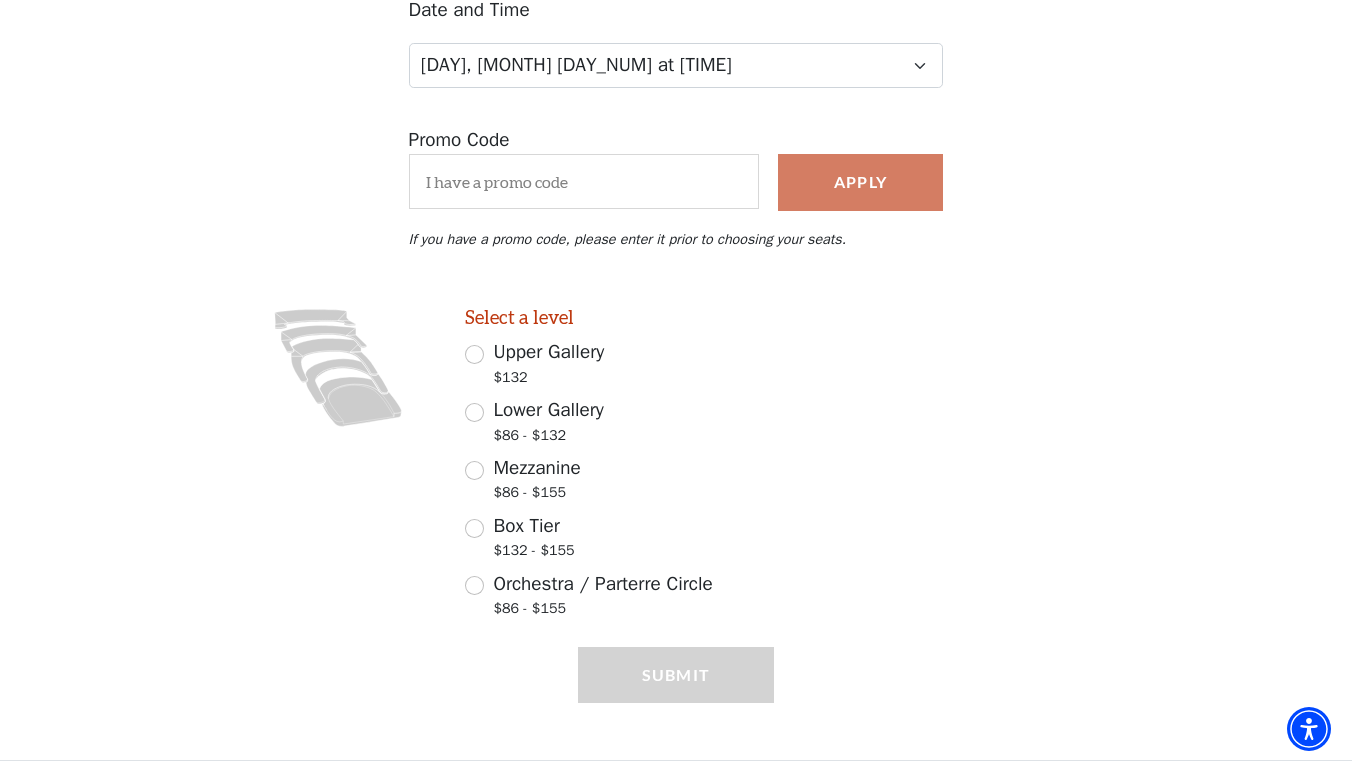 scroll, scrollTop: 273, scrollLeft: 0, axis: vertical 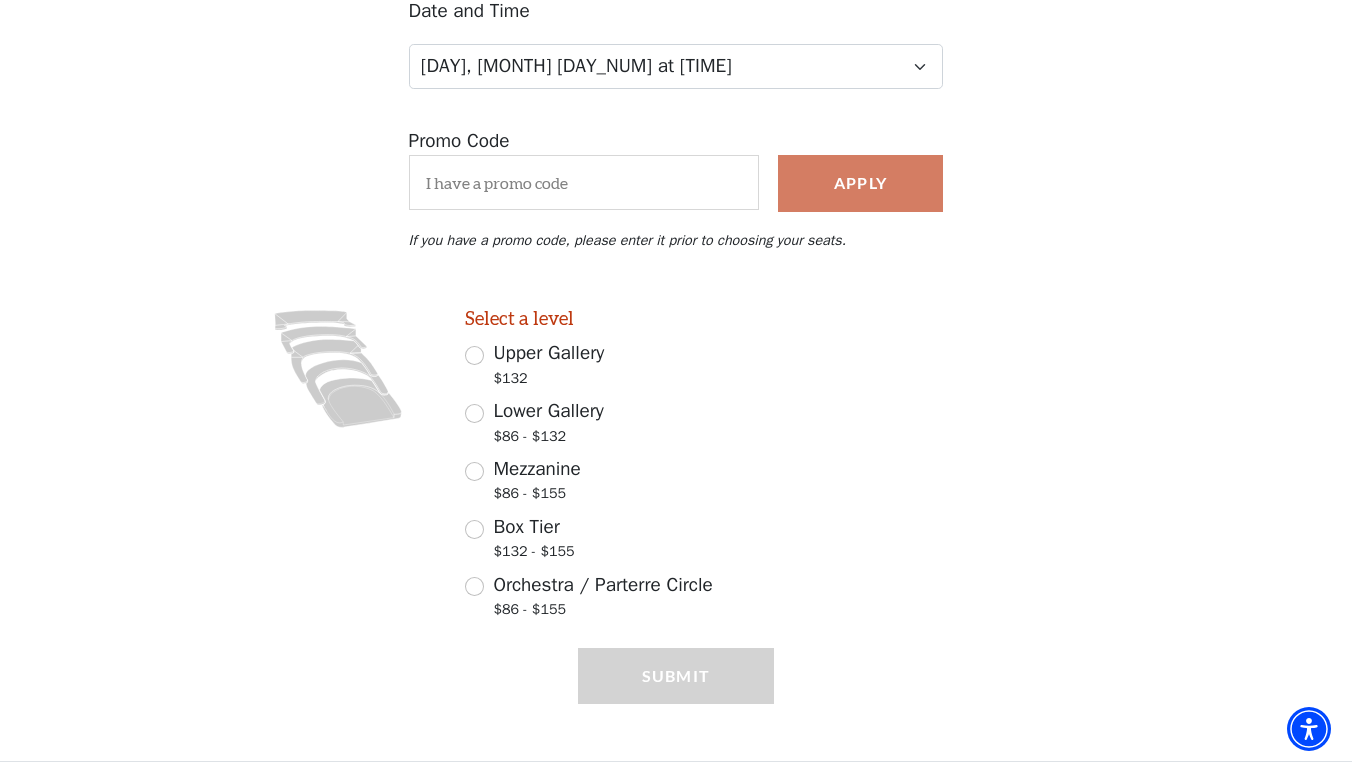 click on "Orchestra / Parterre Circle     $86 - $155" at bounding box center (474, 586) 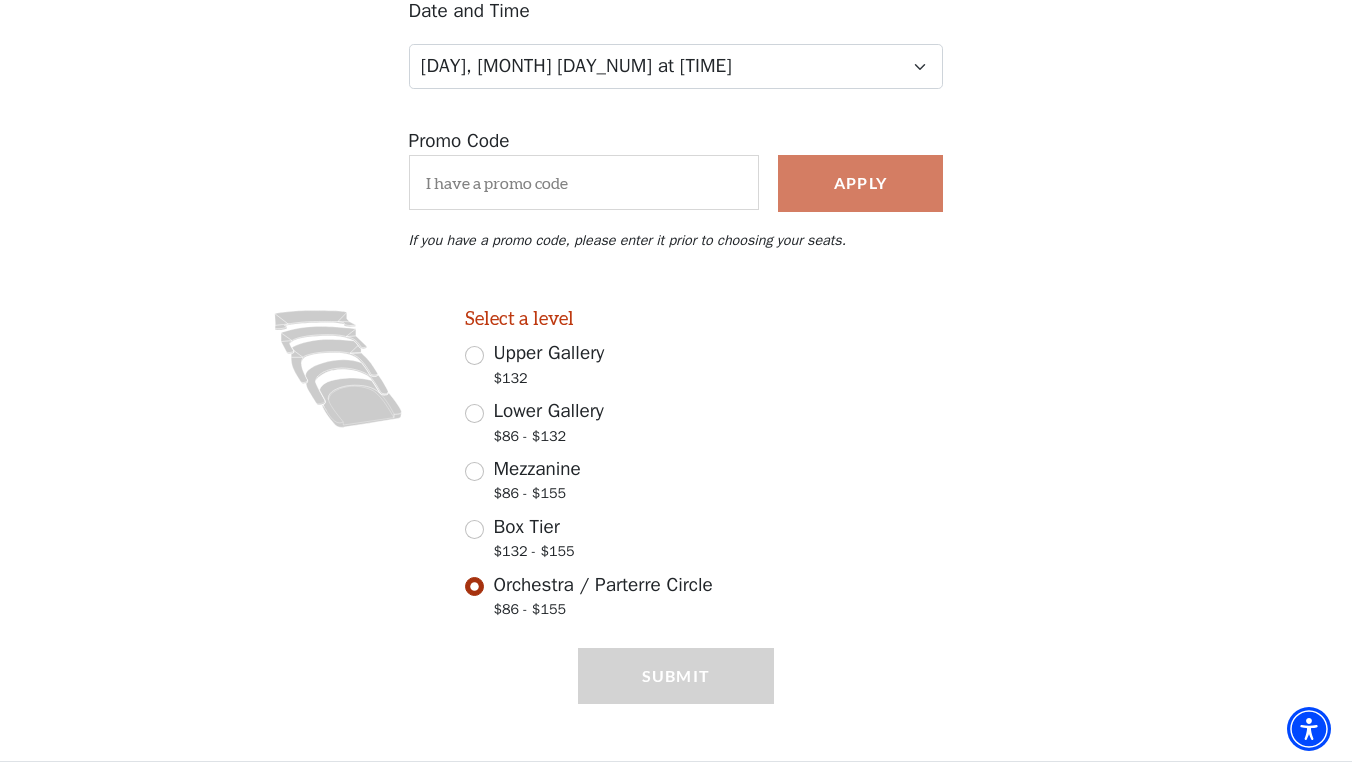 scroll, scrollTop: 330, scrollLeft: 0, axis: vertical 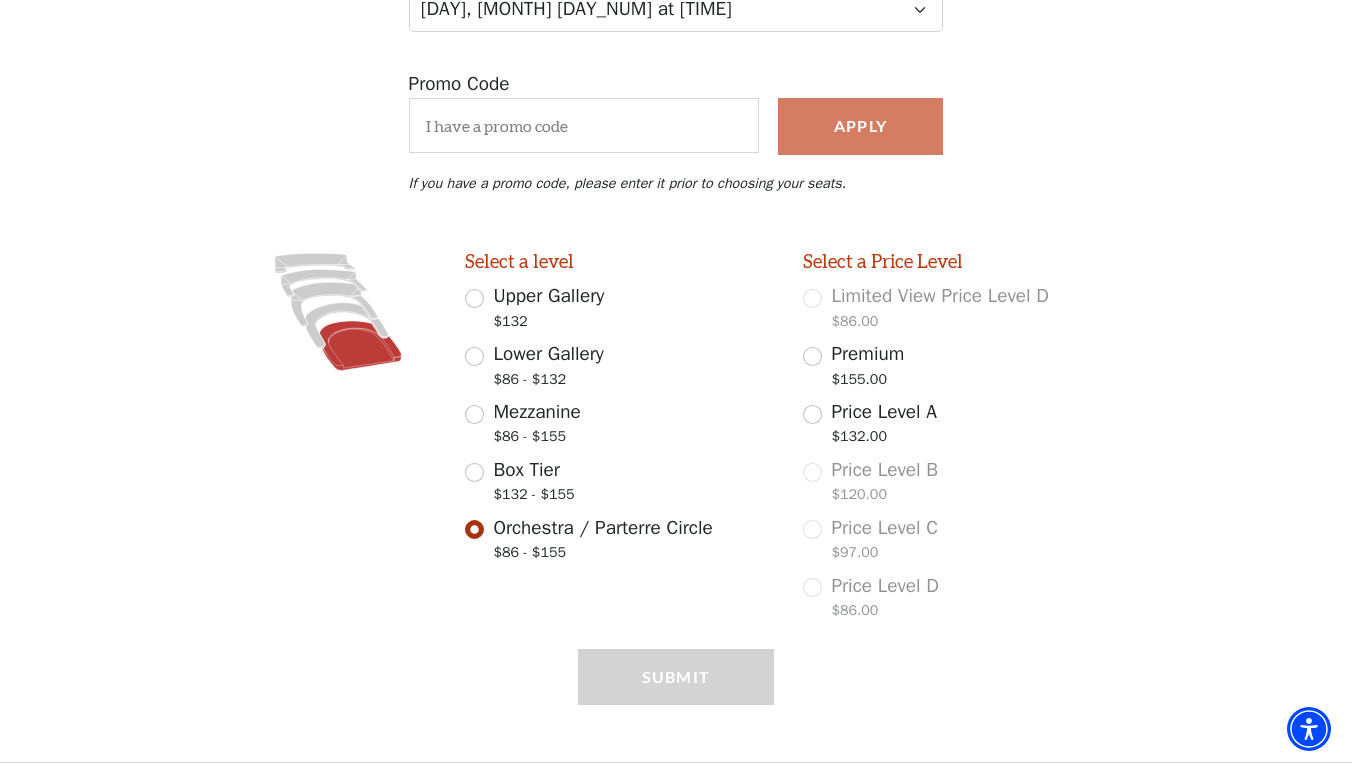 click on "Price Level A $132.00" at bounding box center (812, 414) 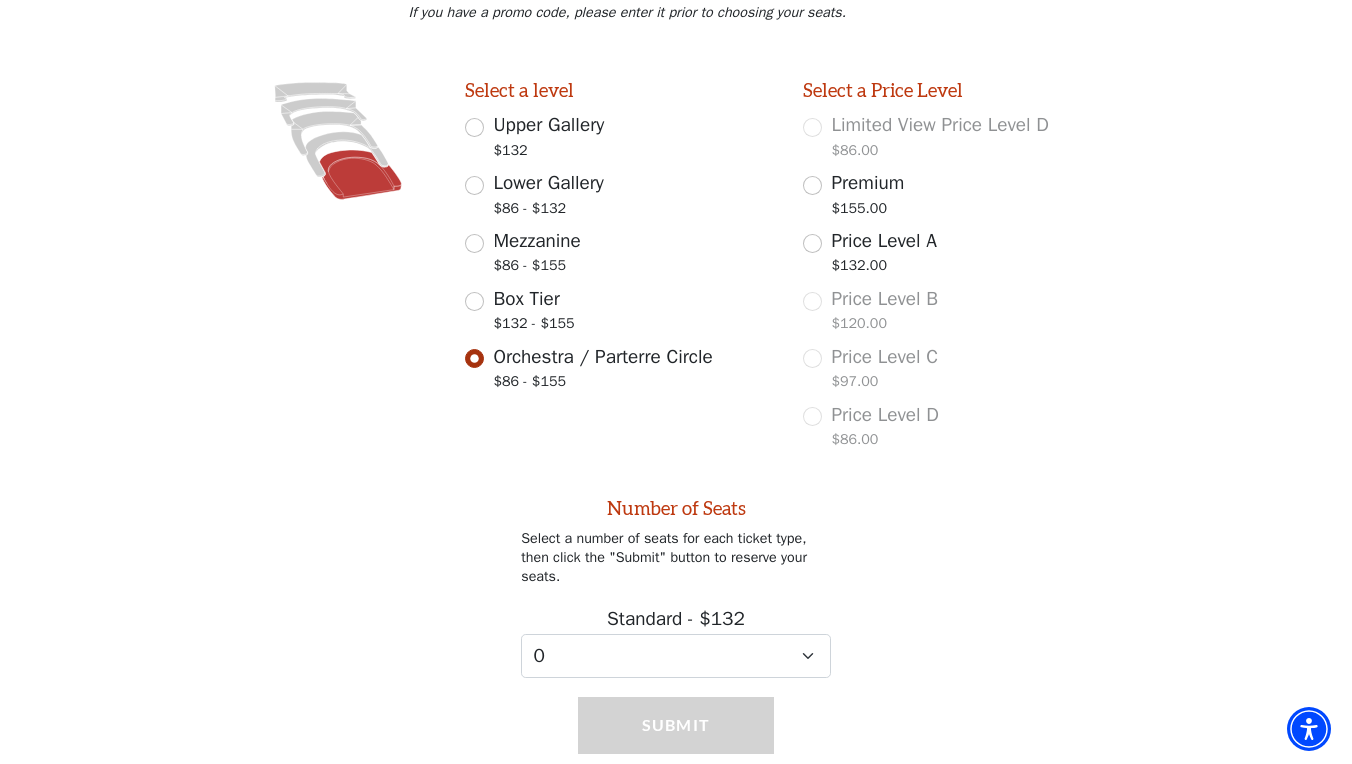 scroll, scrollTop: 542, scrollLeft: 0, axis: vertical 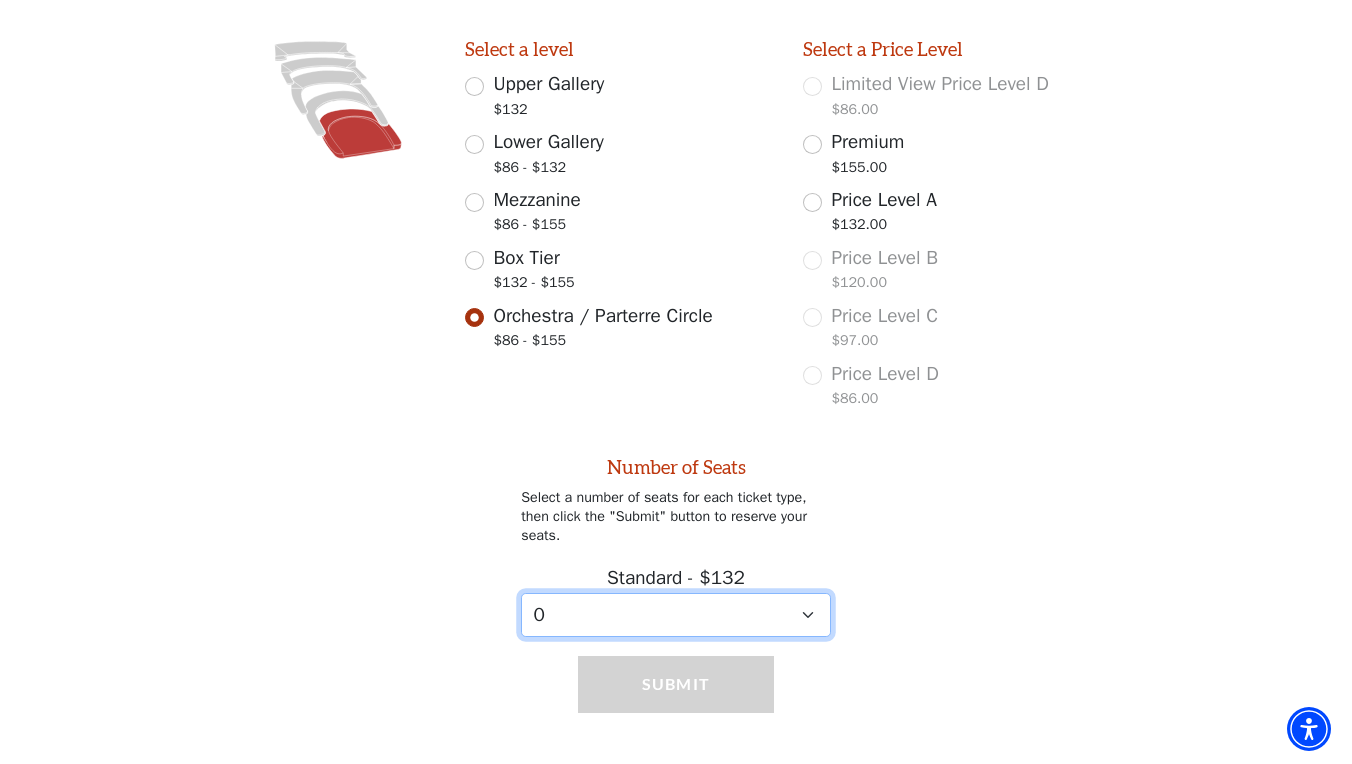 select on "2" 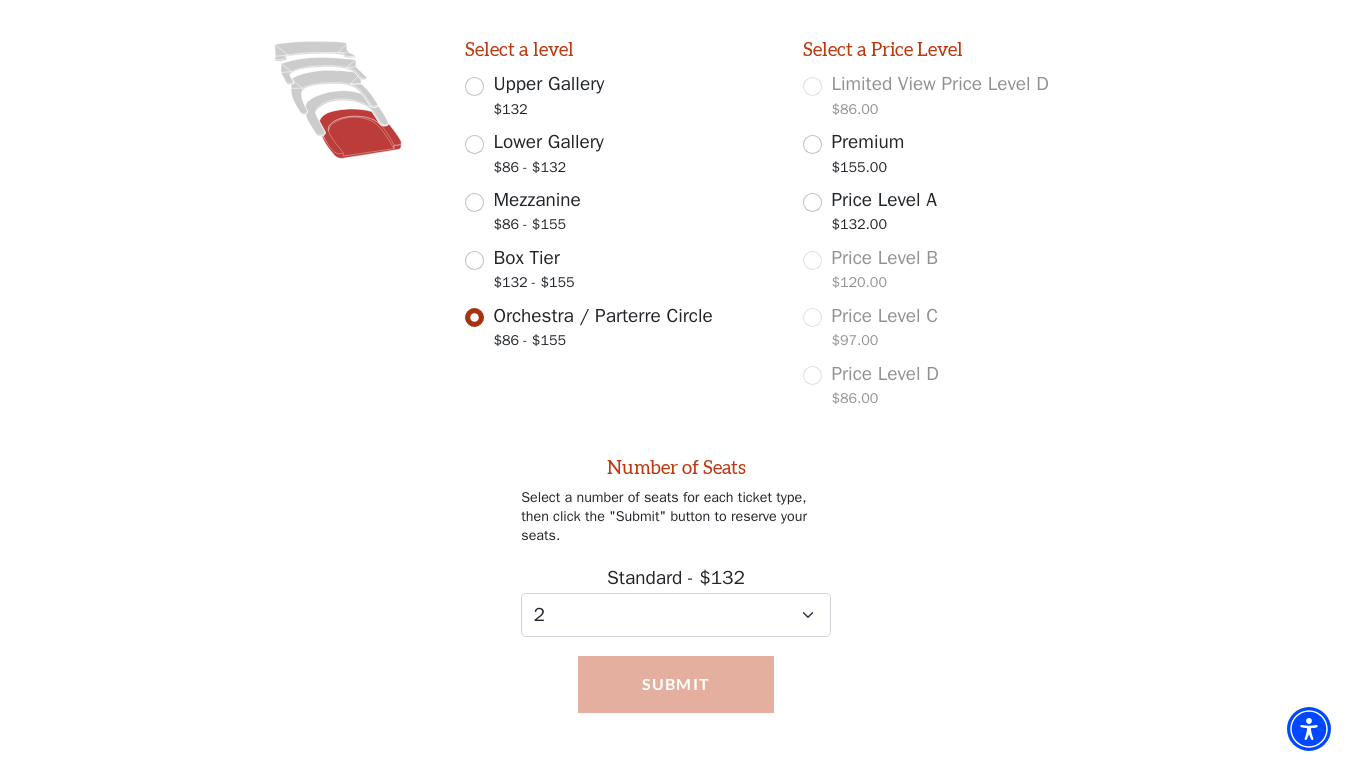 click on "Submit" at bounding box center [676, 684] 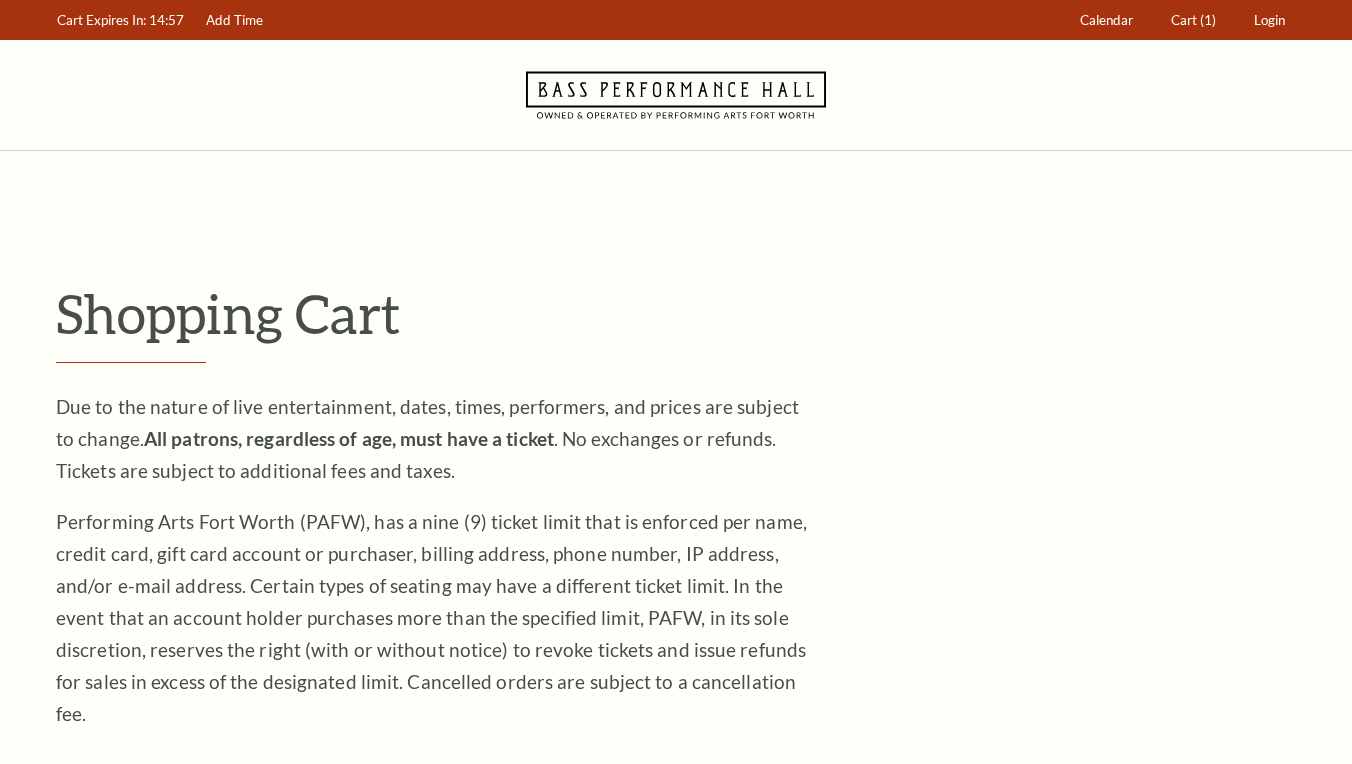 scroll, scrollTop: 0, scrollLeft: 0, axis: both 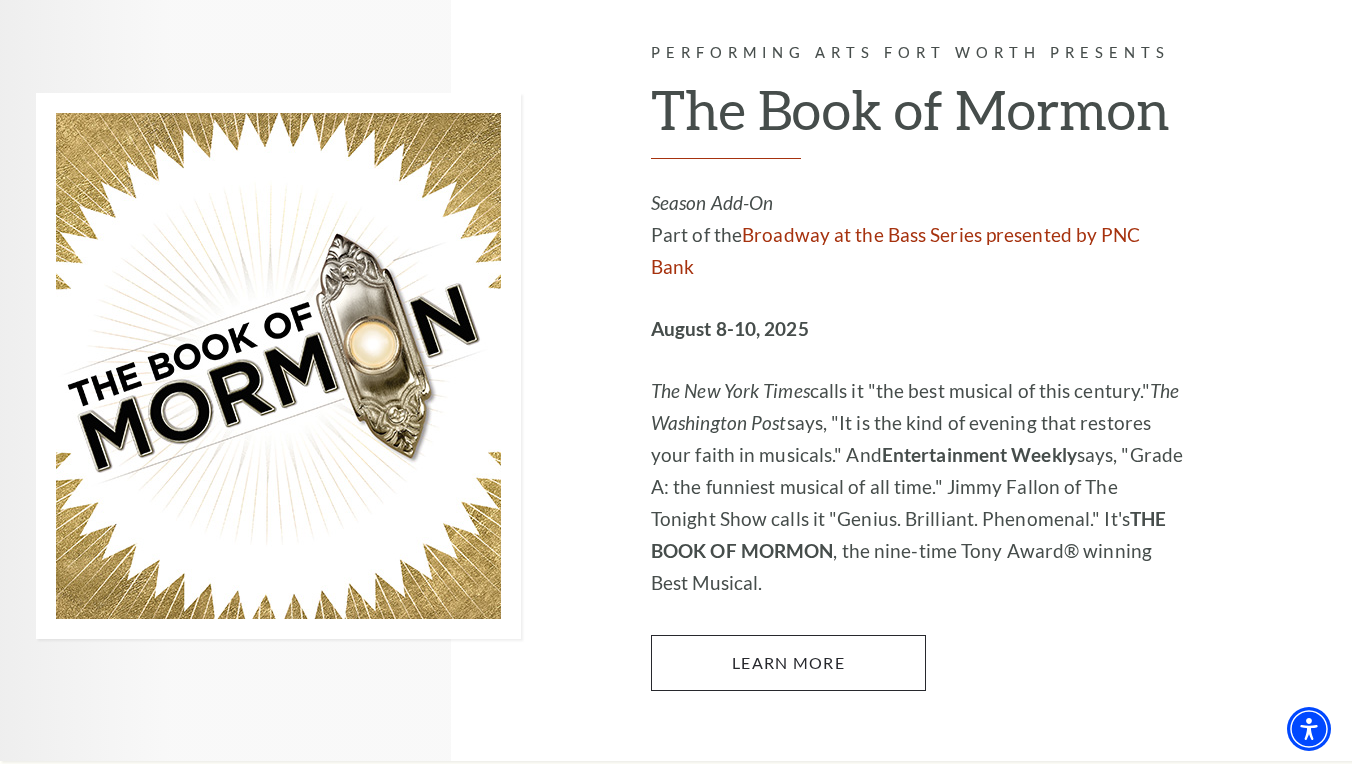 click on "Learn More" at bounding box center (788, 663) 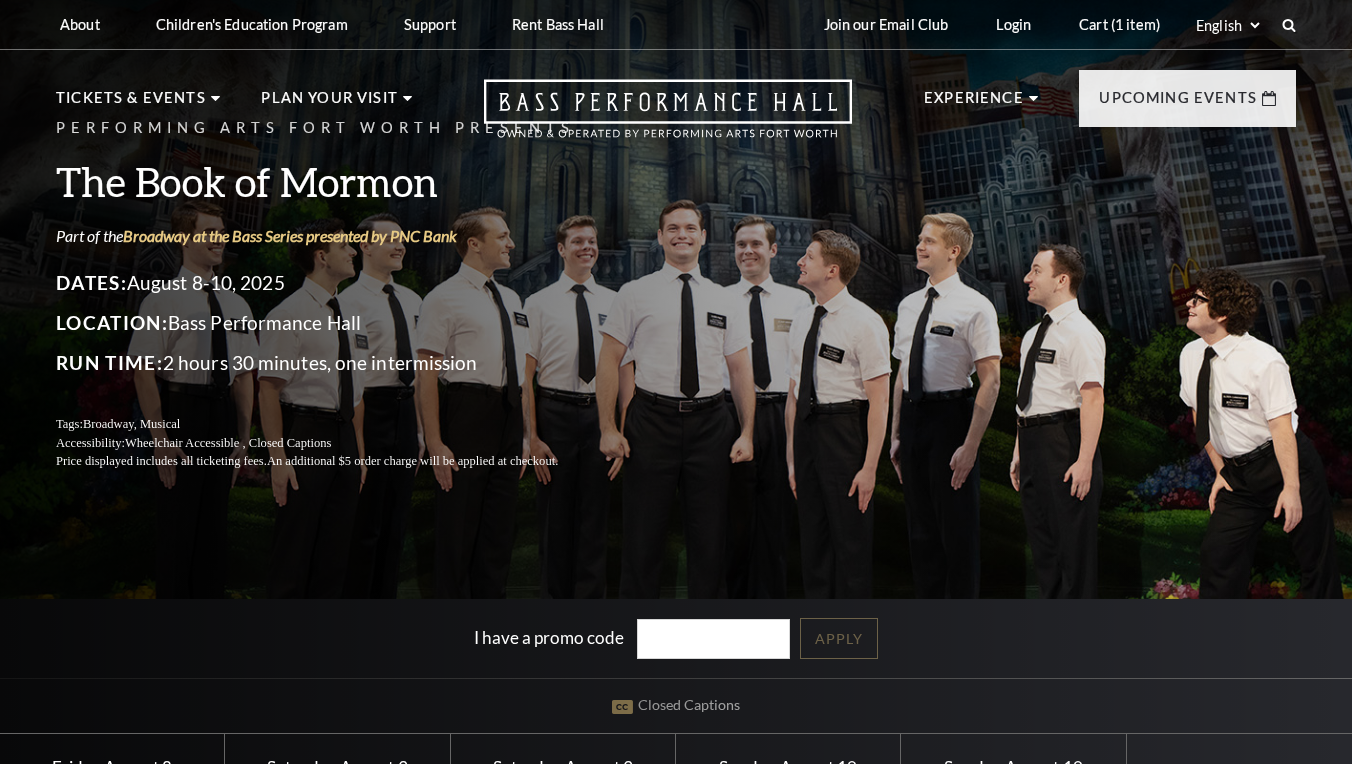 scroll, scrollTop: 0, scrollLeft: 0, axis: both 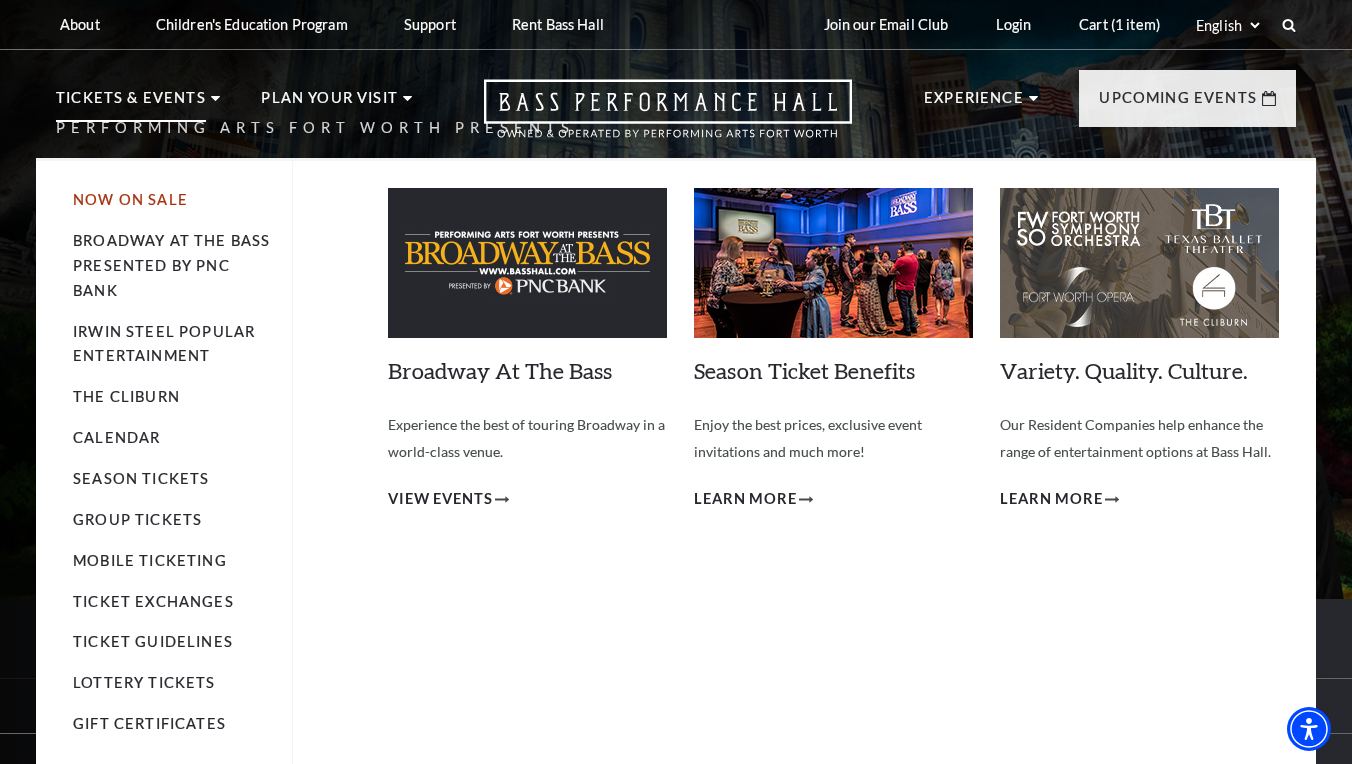 click on "Now On Sale" at bounding box center [130, 199] 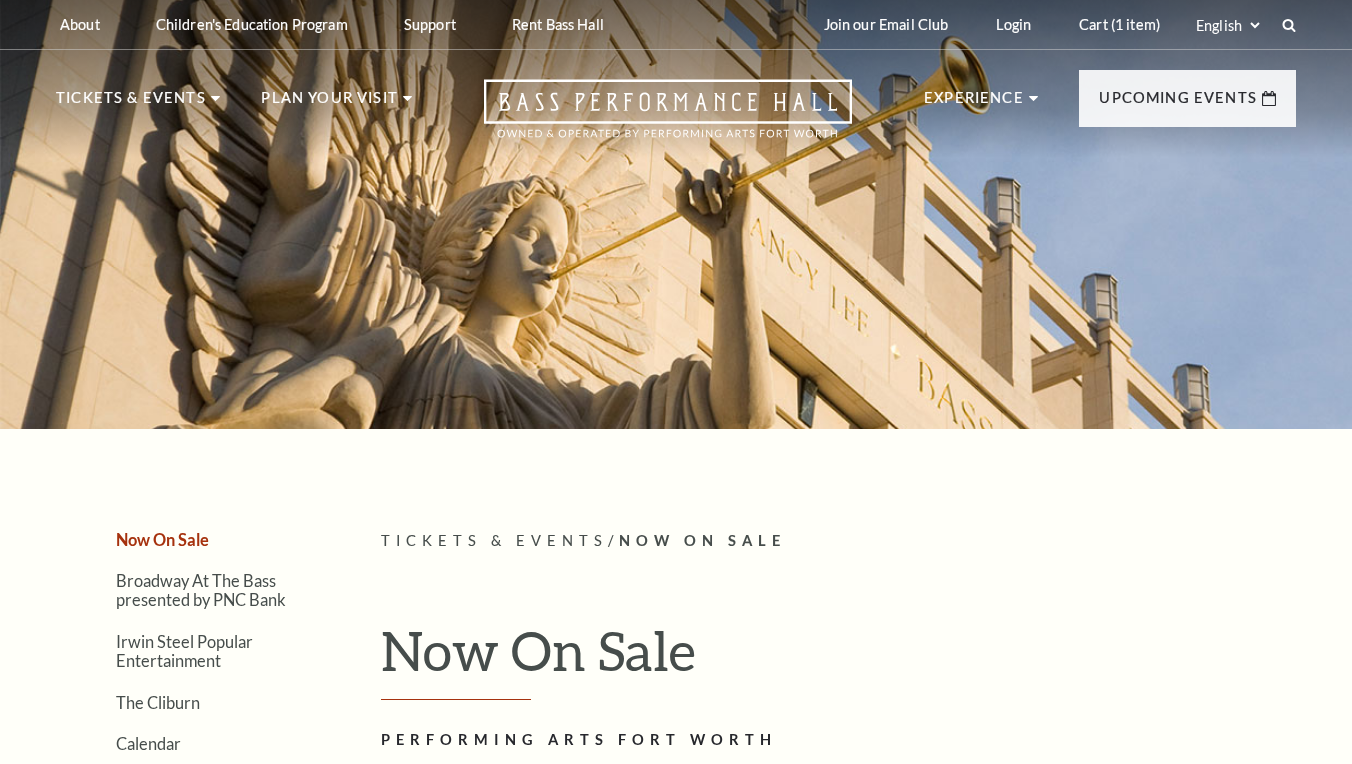 scroll, scrollTop: 0, scrollLeft: 0, axis: both 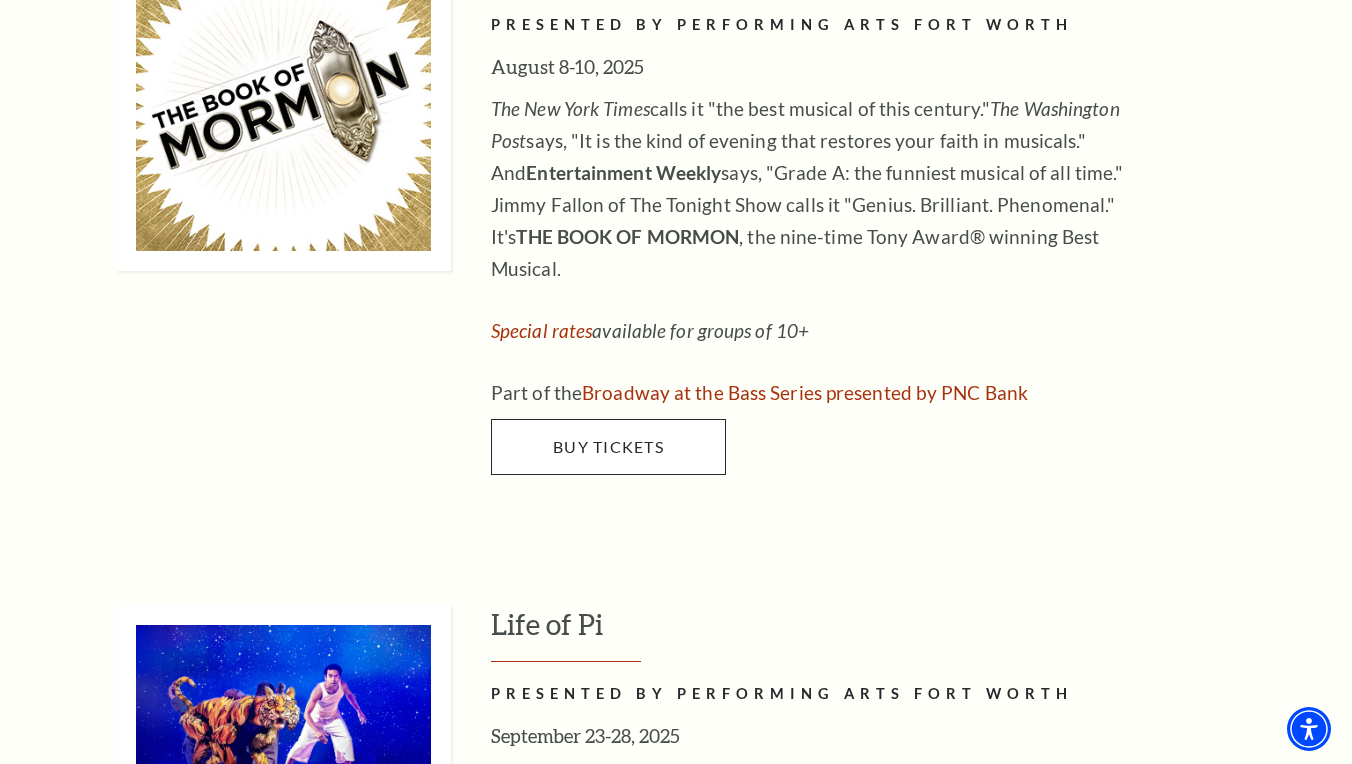 click on "Buy Tickets" at bounding box center [608, 447] 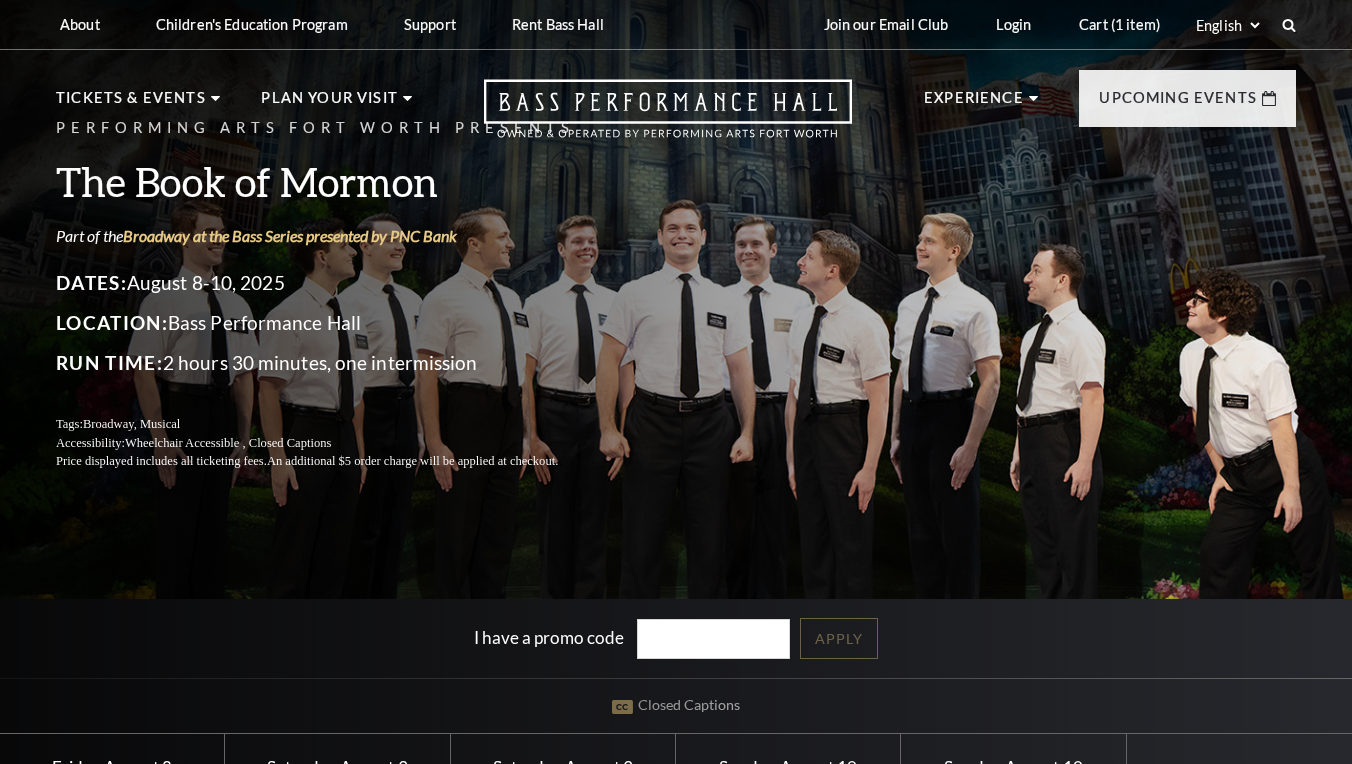 scroll, scrollTop: 0, scrollLeft: 0, axis: both 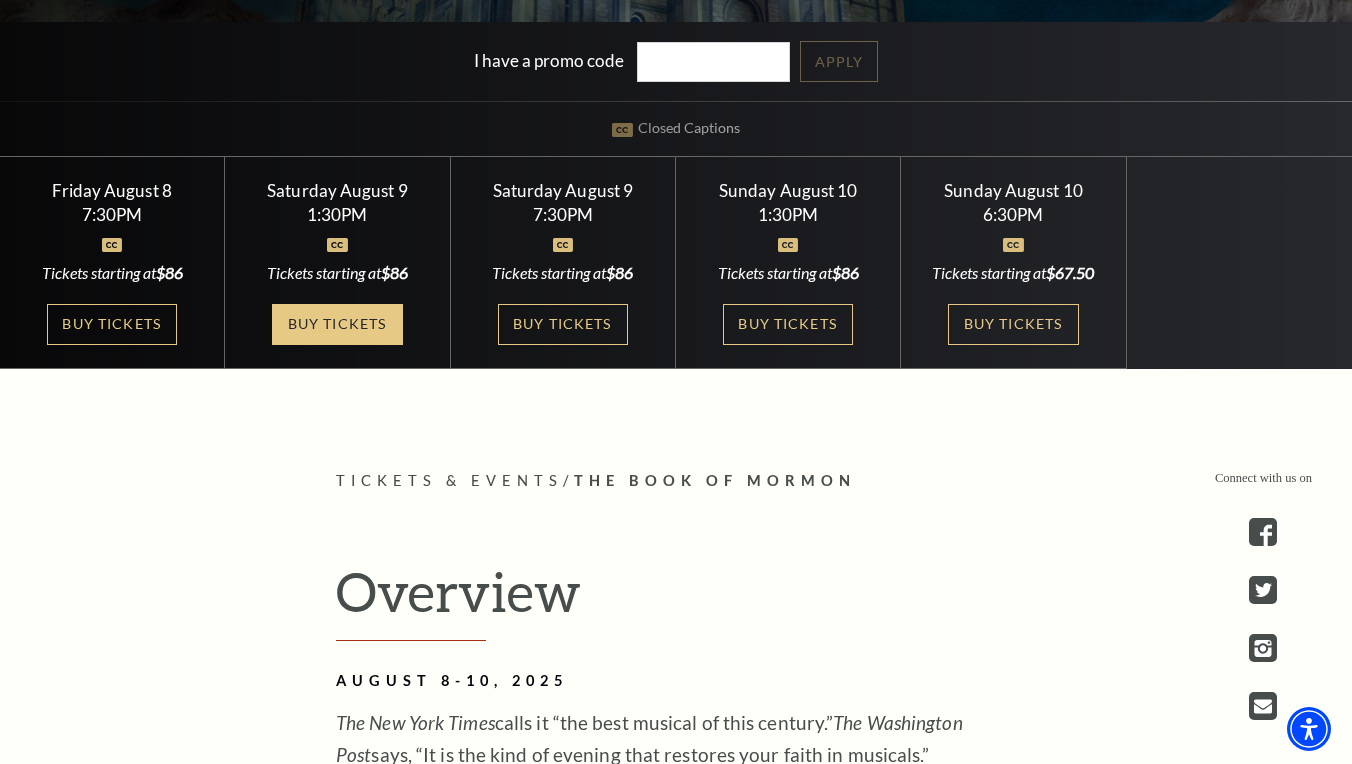 click on "Buy Tickets" at bounding box center [337, 324] 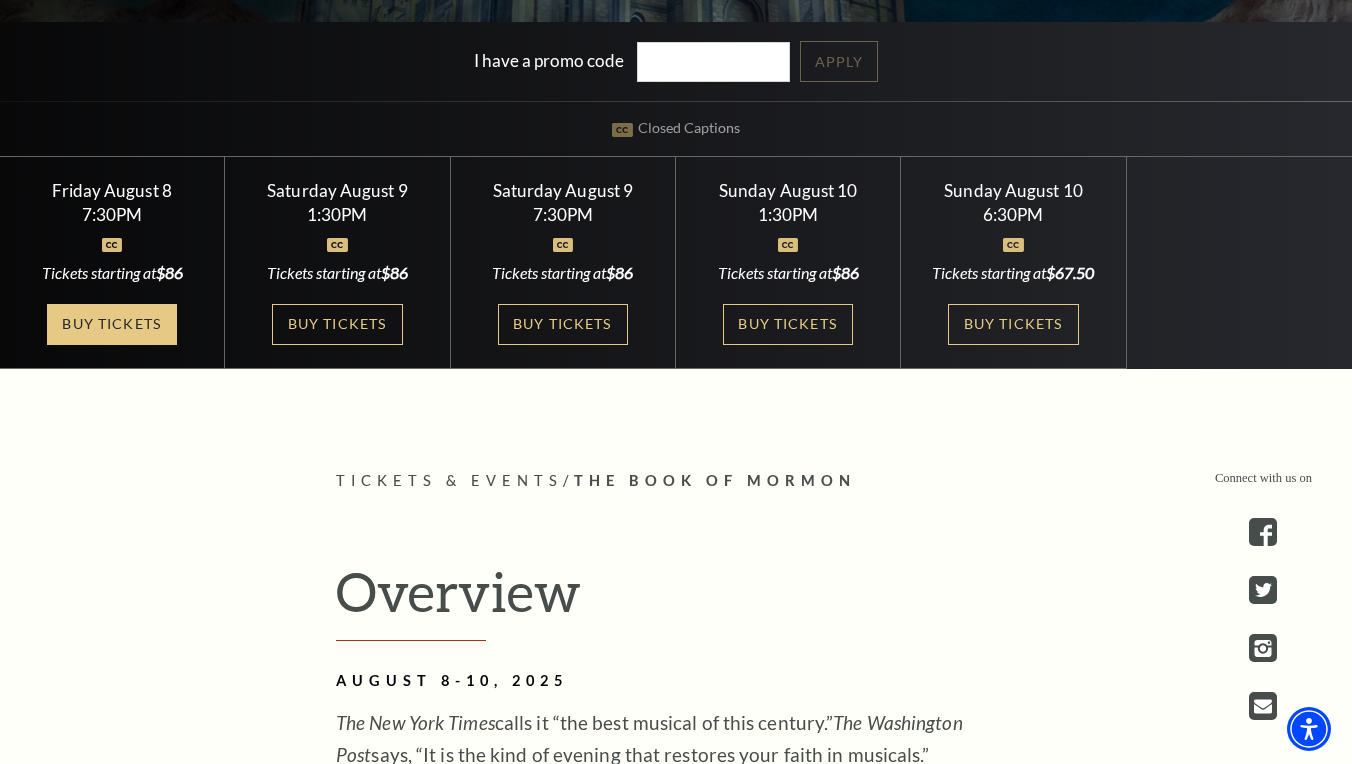 click on "Buy Tickets" at bounding box center [112, 324] 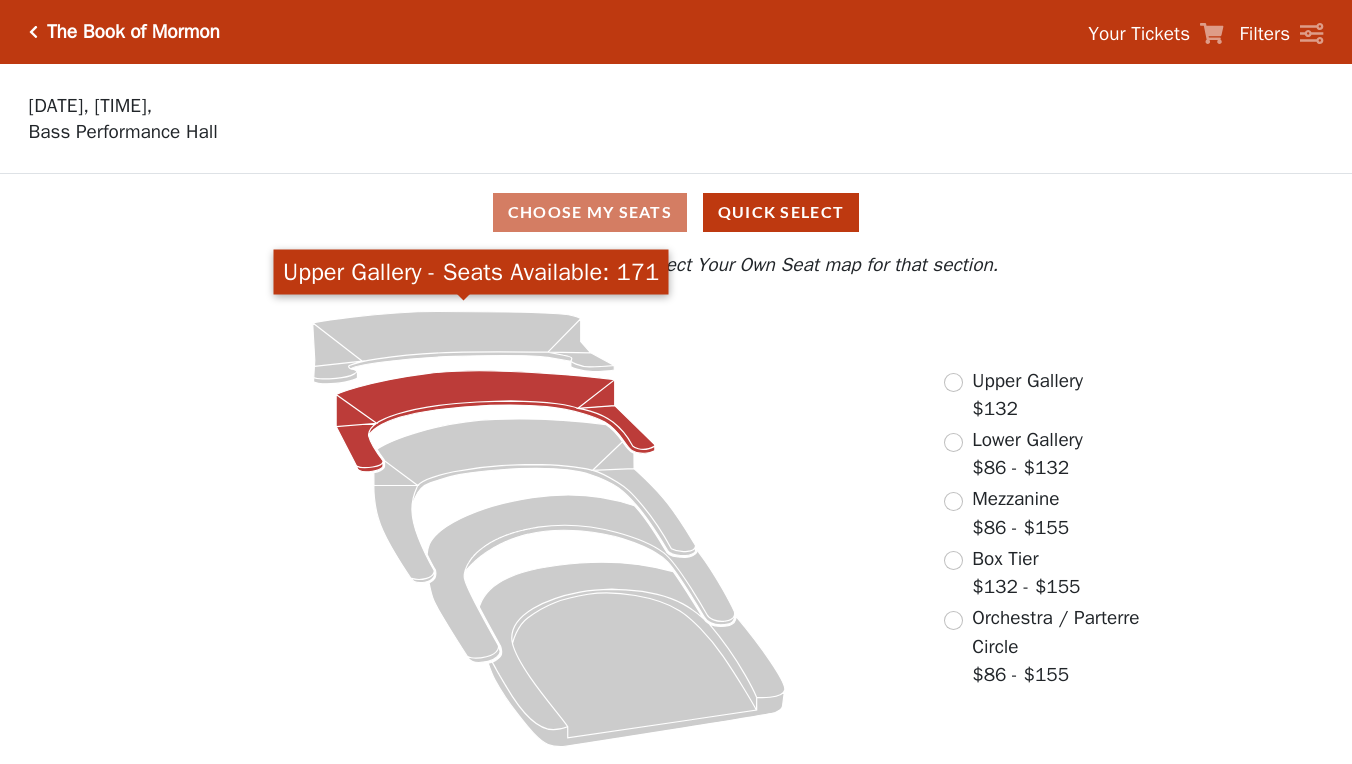 scroll, scrollTop: 0, scrollLeft: 0, axis: both 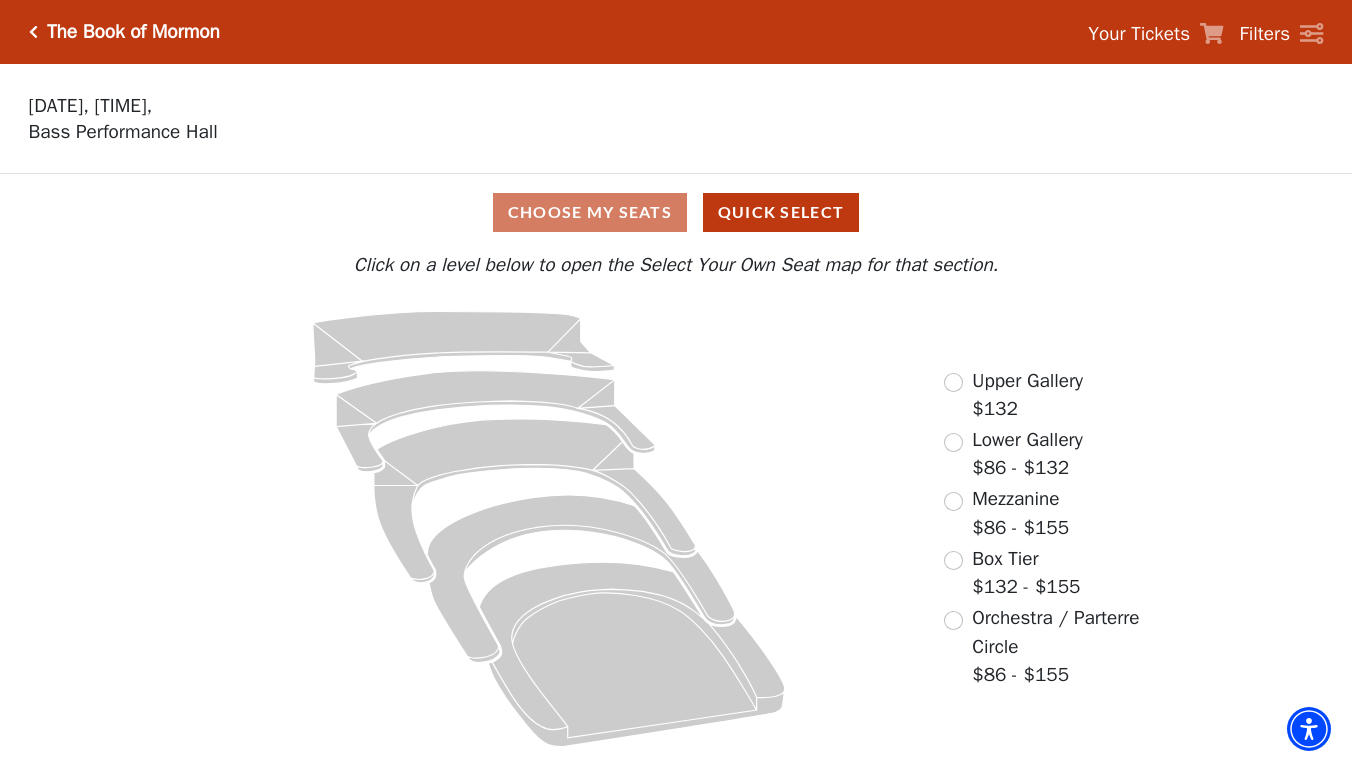 click on "Choose My Seats
Quick Select" at bounding box center (676, 212) 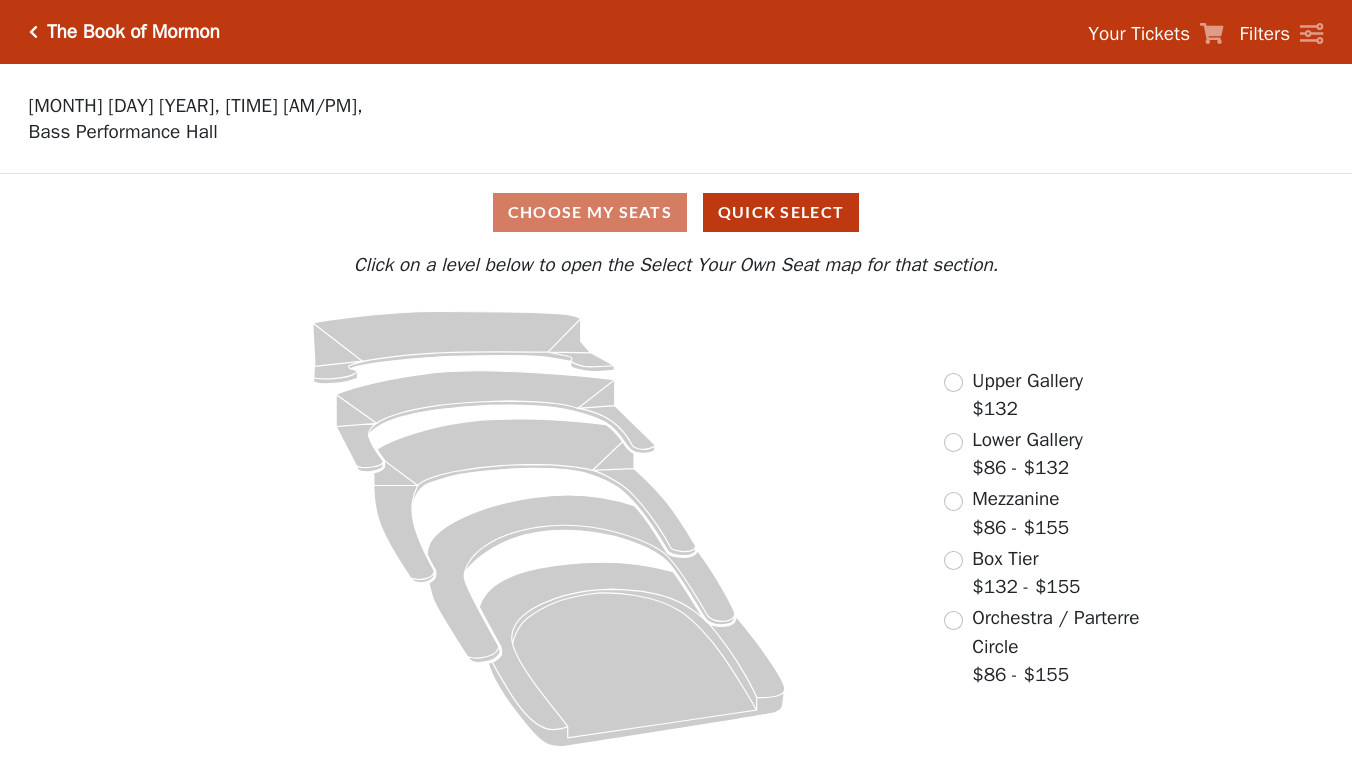 scroll, scrollTop: 0, scrollLeft: 0, axis: both 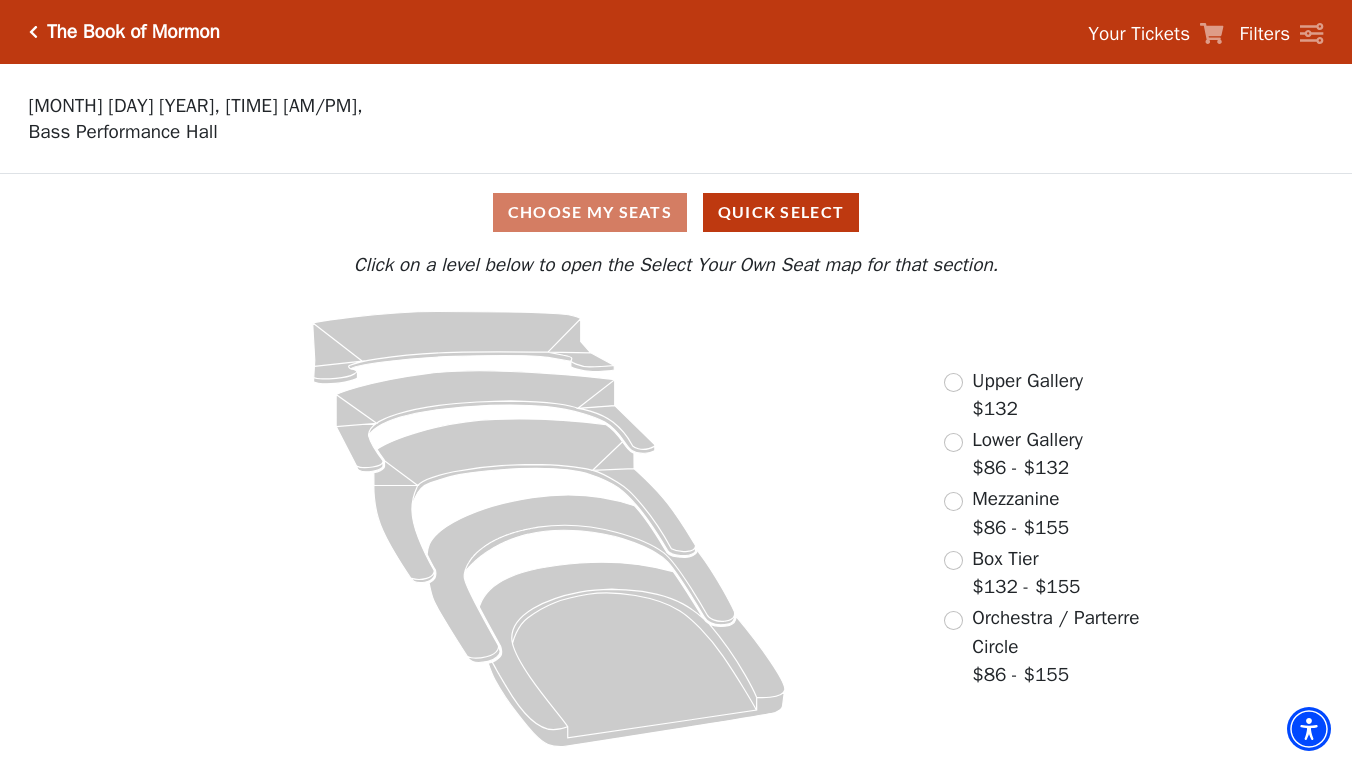 click on "The Book of Mormon" at bounding box center (129, 32) 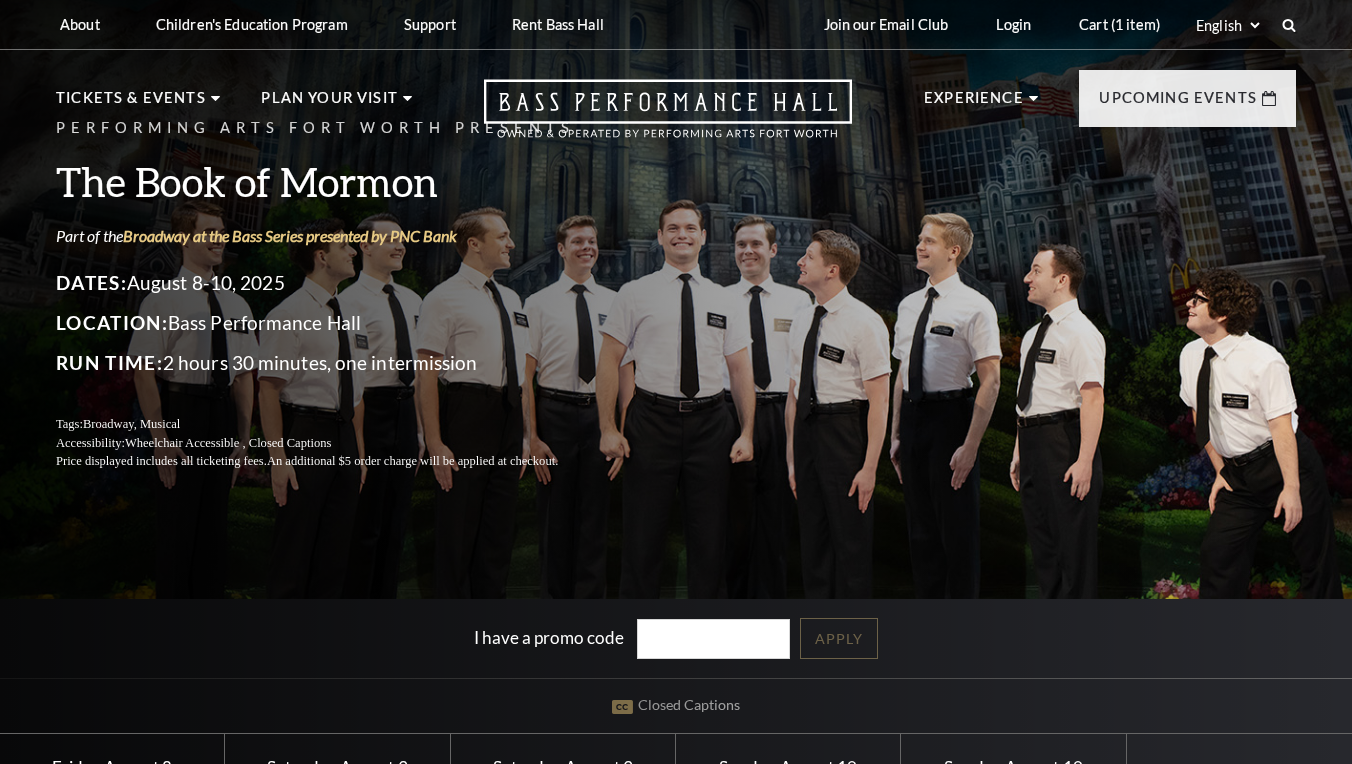 scroll, scrollTop: 0, scrollLeft: 0, axis: both 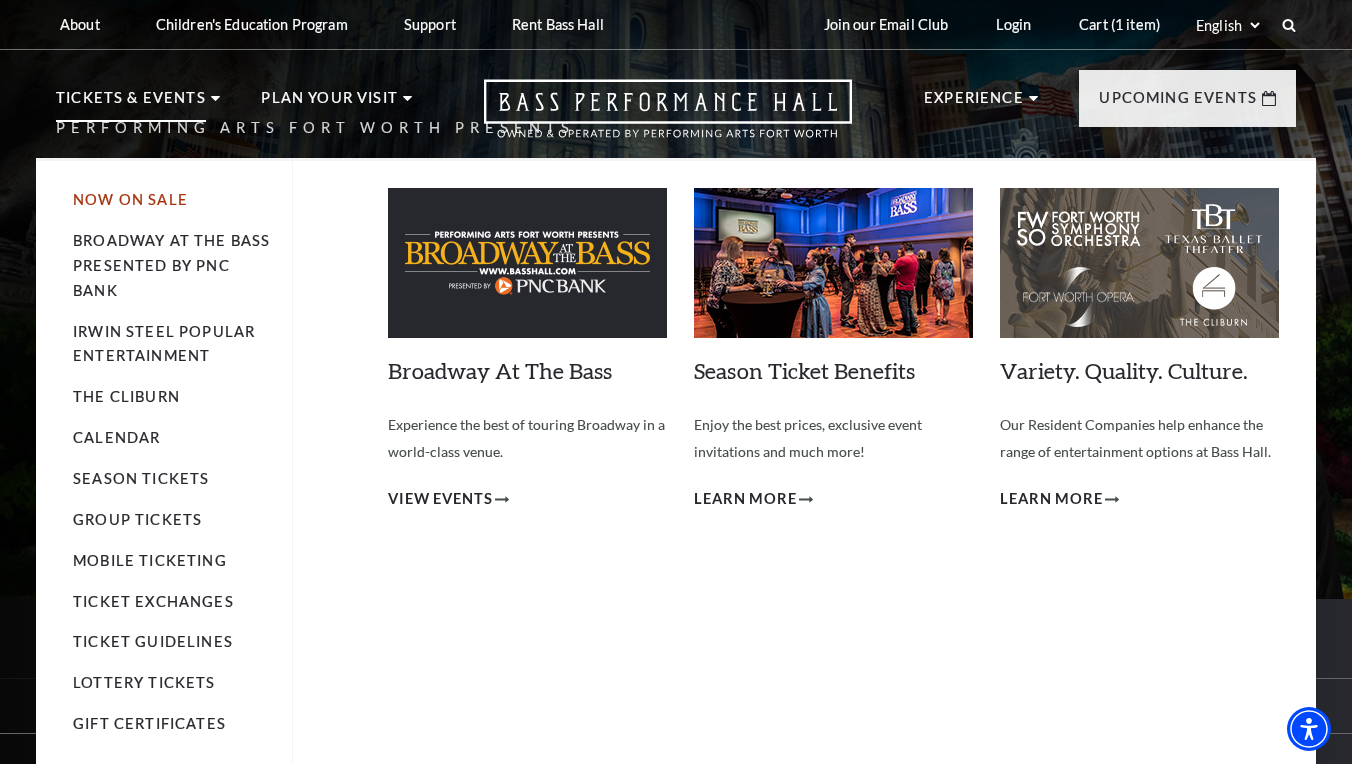 click on "Now On Sale" at bounding box center (130, 199) 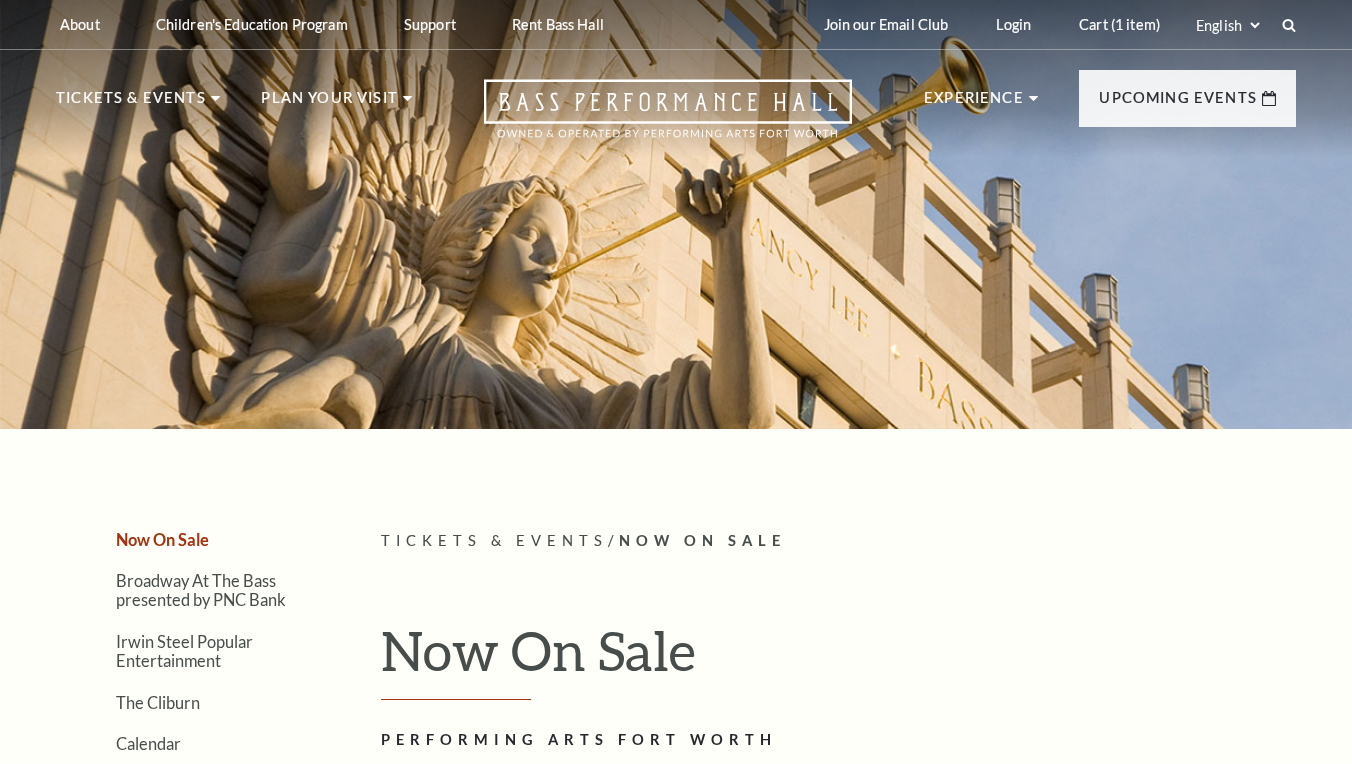scroll, scrollTop: 0, scrollLeft: 0, axis: both 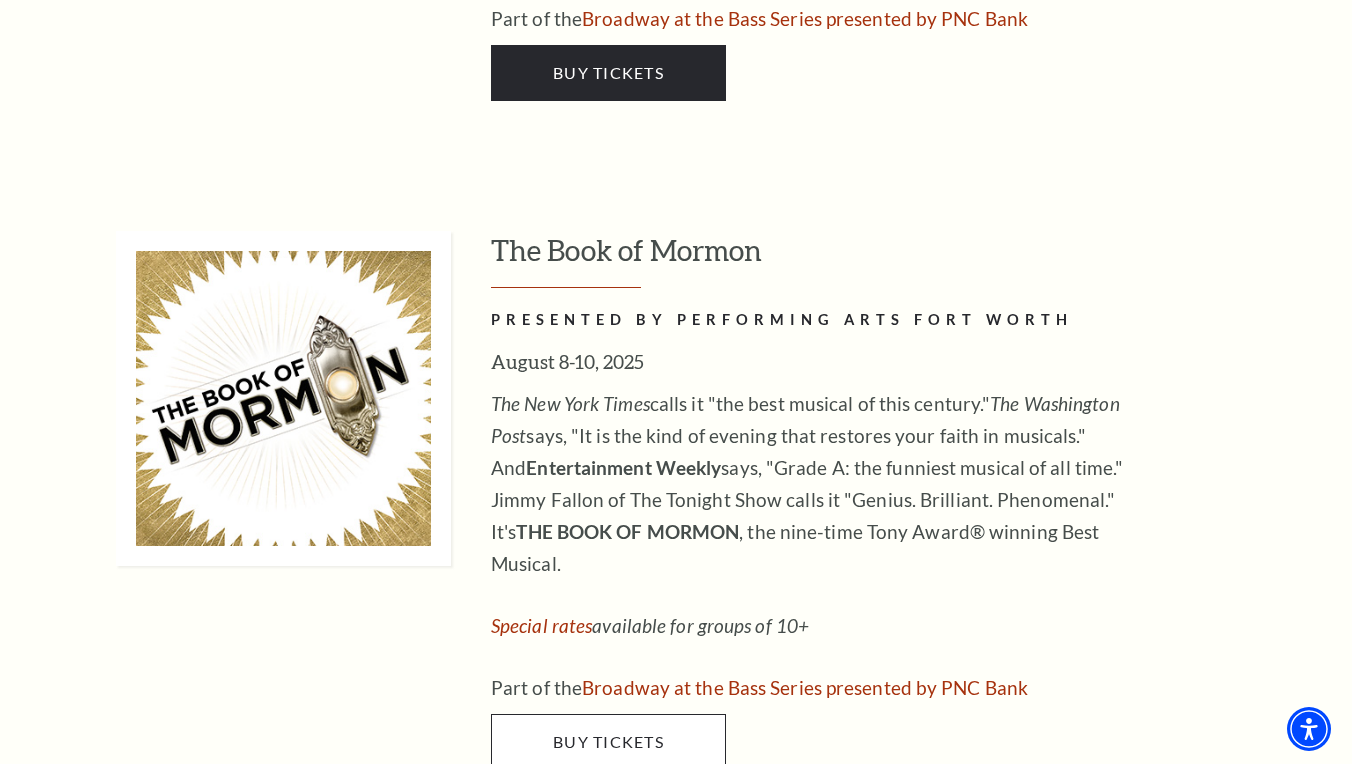 click on "Buy Tickets" at bounding box center [608, 741] 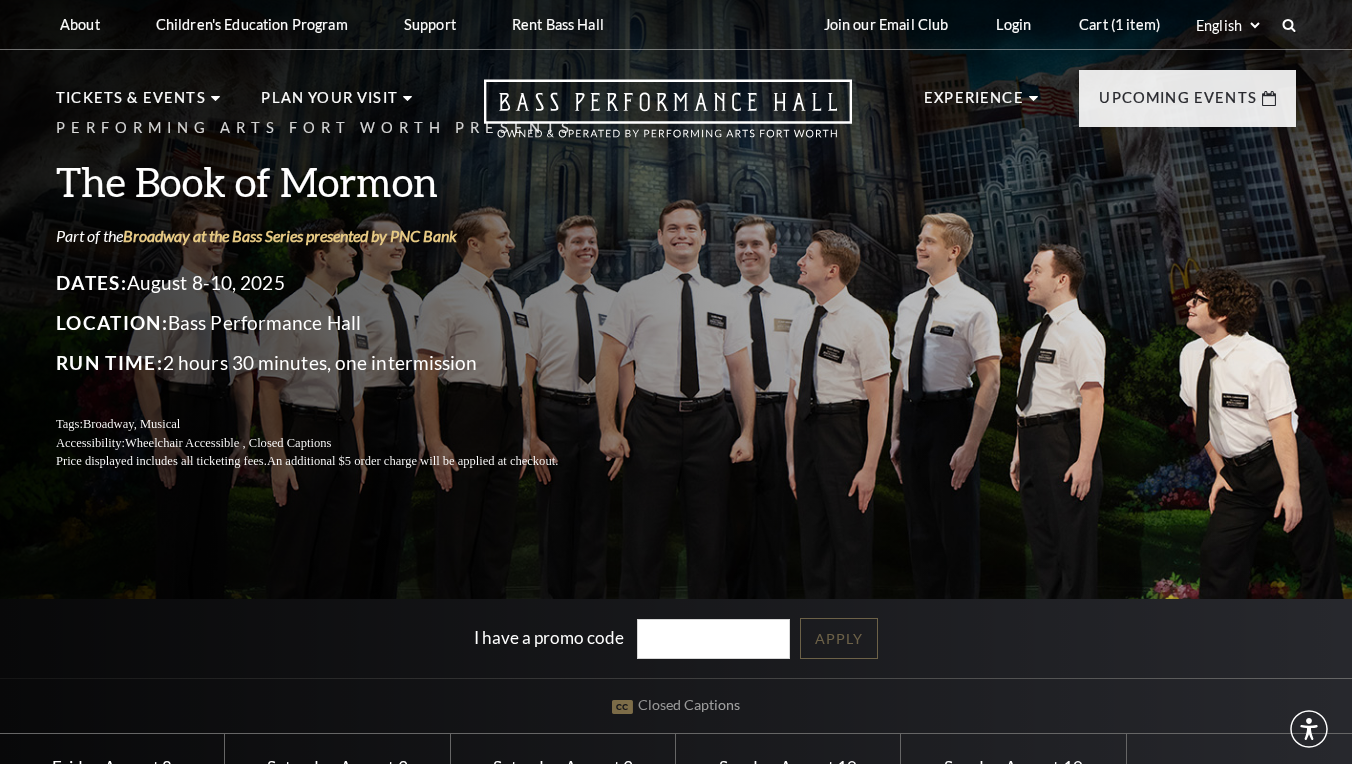 scroll, scrollTop: 0, scrollLeft: 0, axis: both 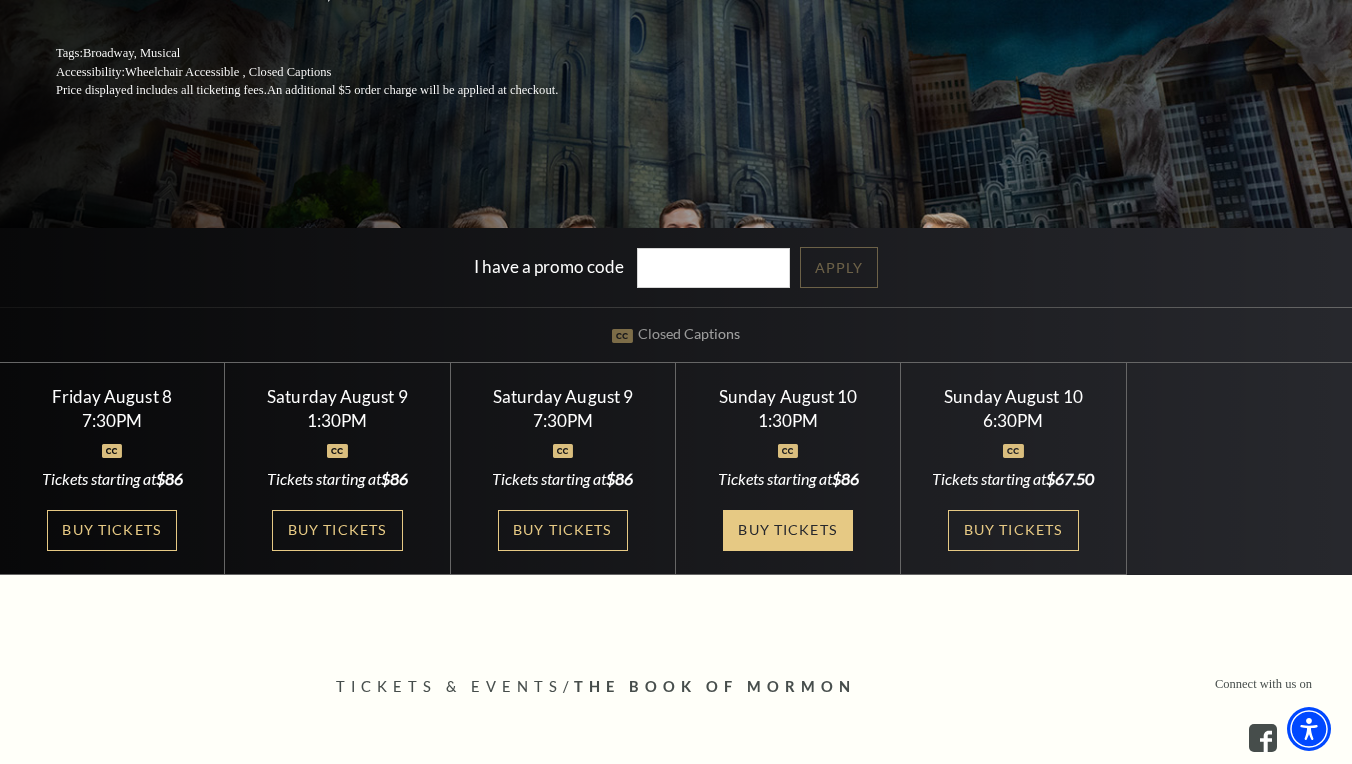 click on "Buy Tickets" at bounding box center [788, 530] 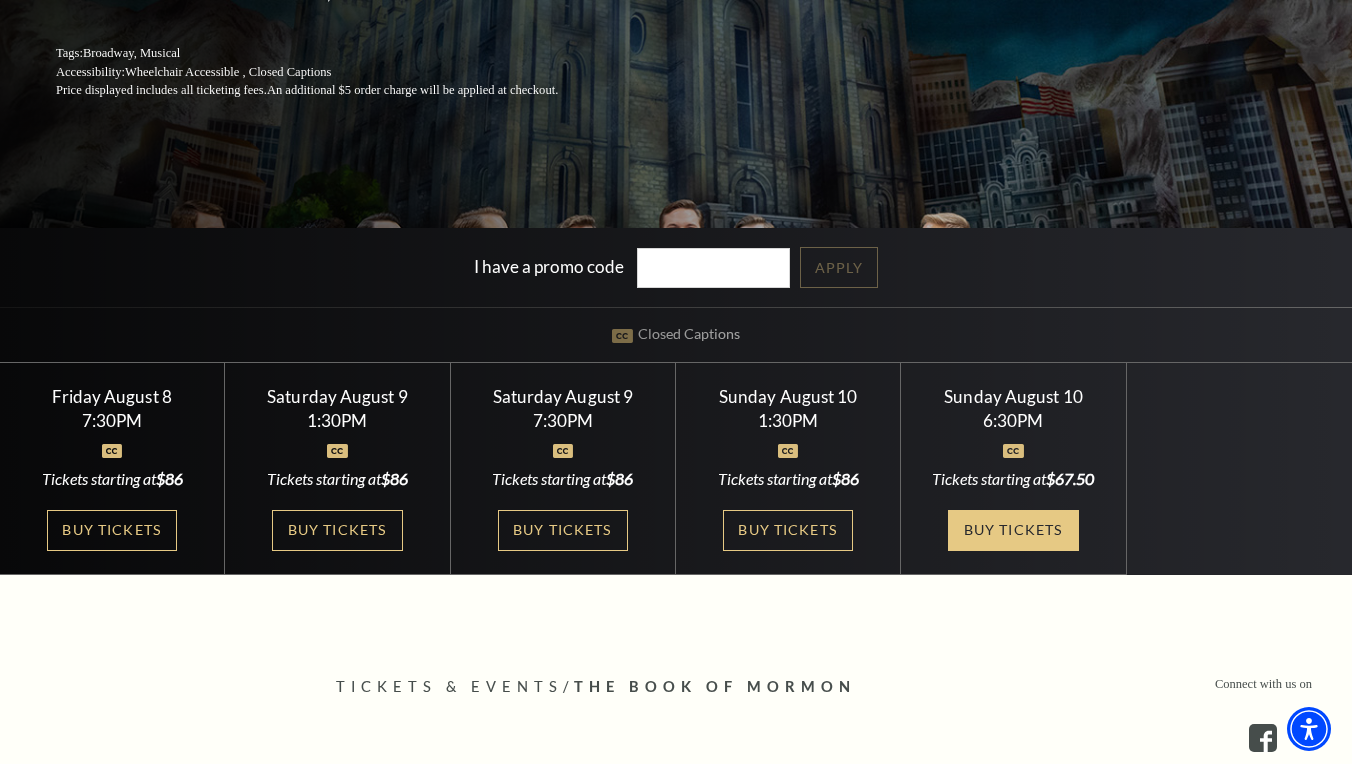click on "Buy Tickets" at bounding box center (1013, 530) 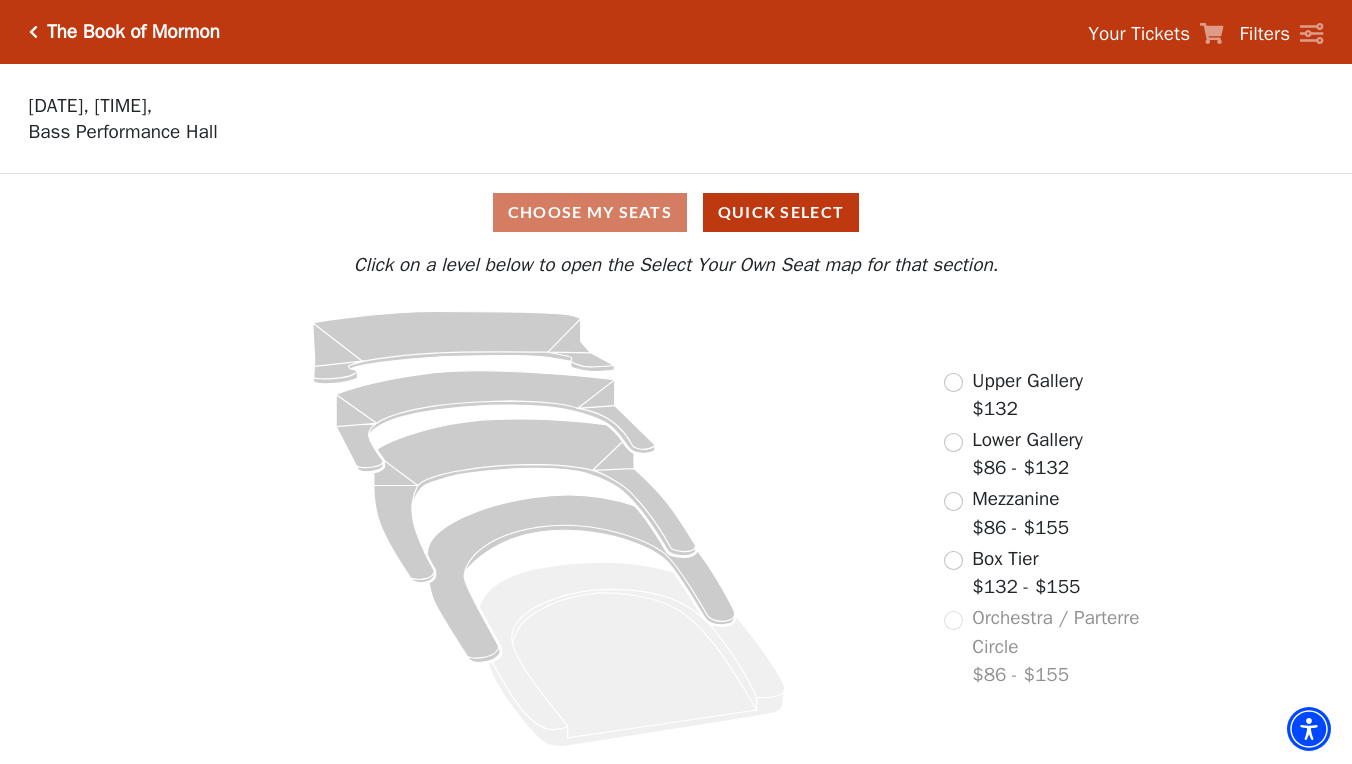 scroll, scrollTop: 0, scrollLeft: 0, axis: both 